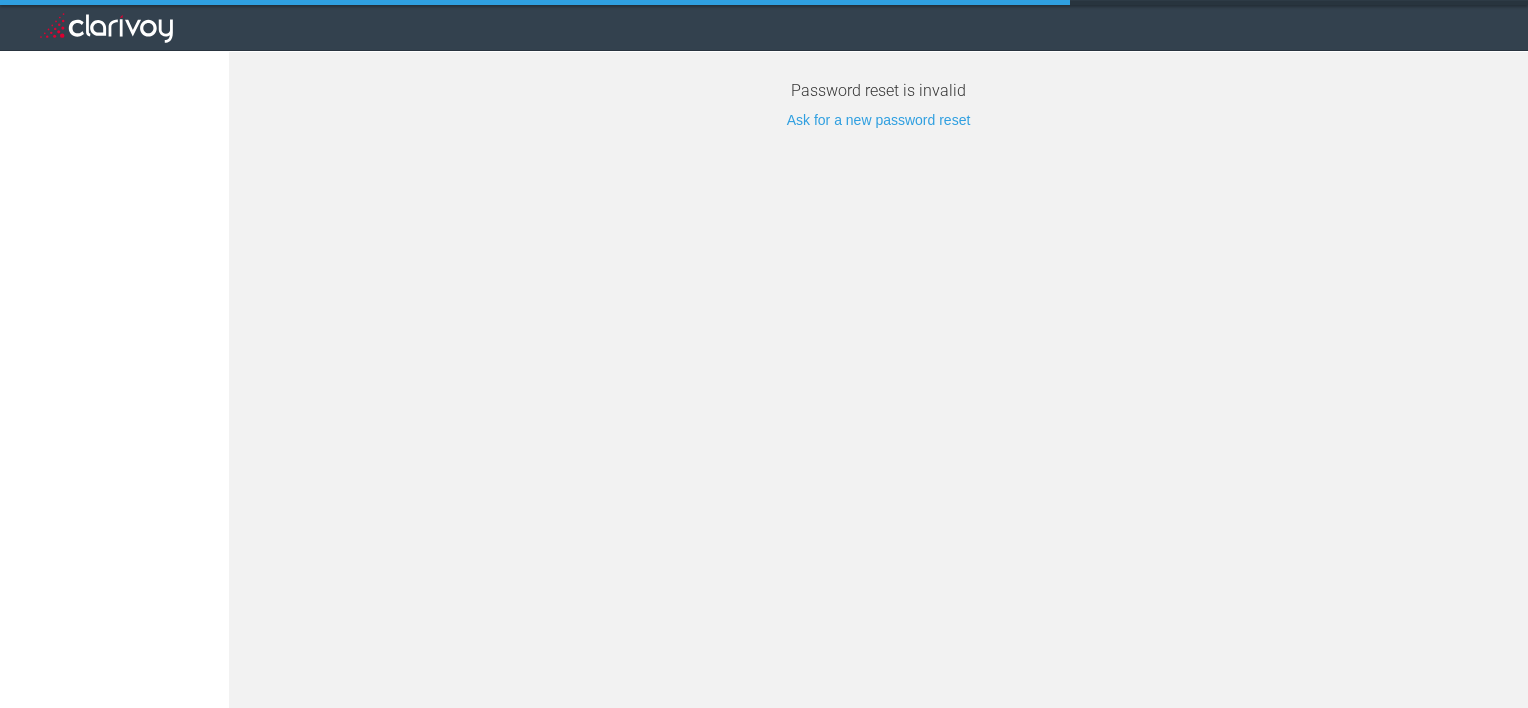 scroll, scrollTop: 0, scrollLeft: 0, axis: both 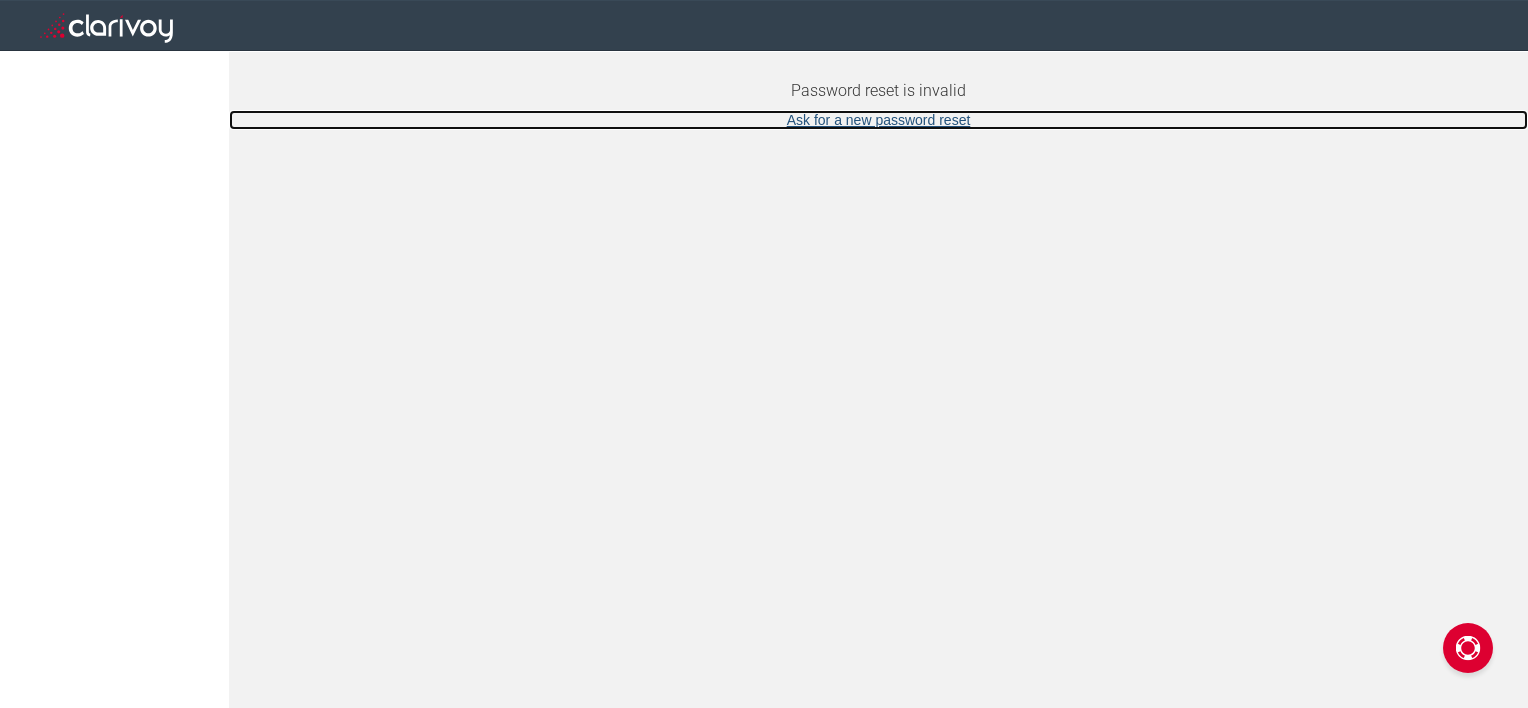 click on "Ask for a new password reset" at bounding box center (878, 120) 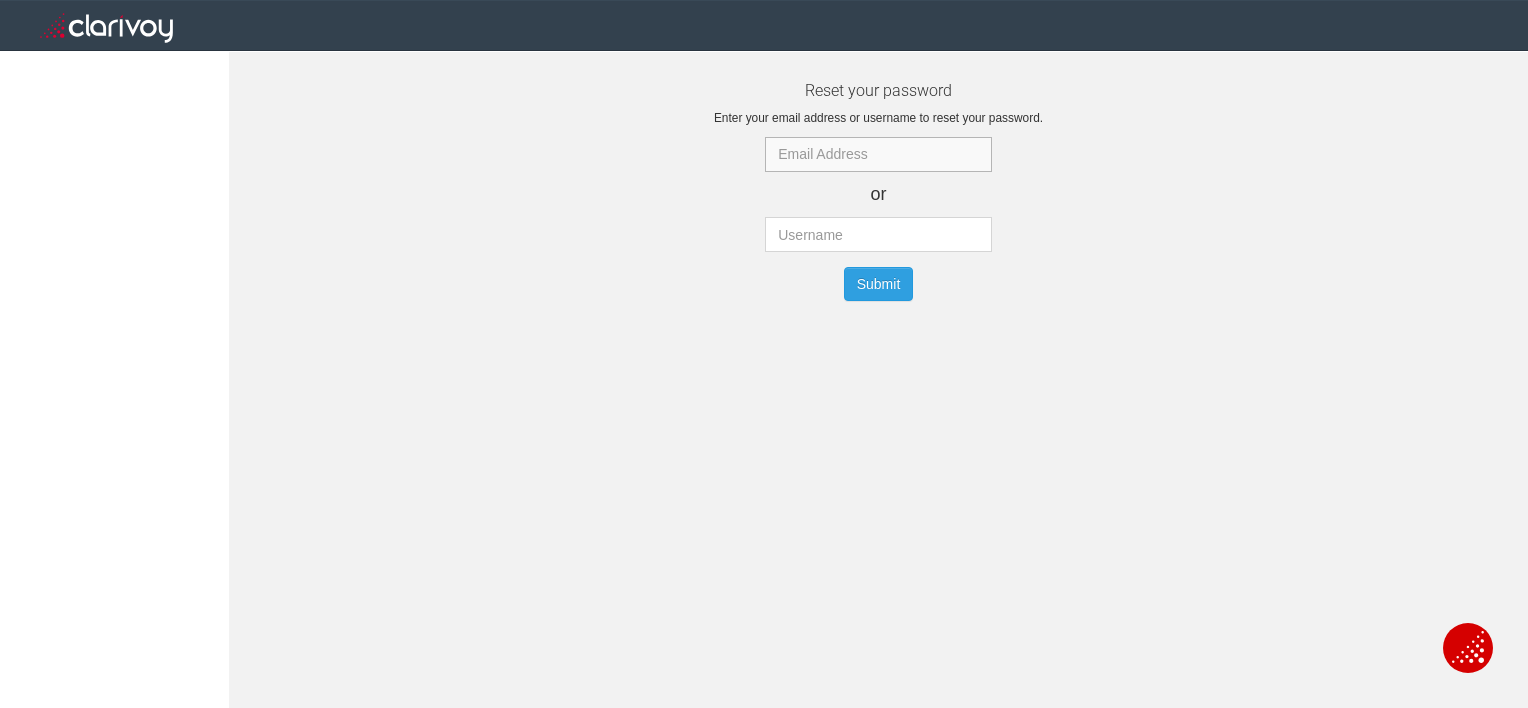 click at bounding box center [878, 154] 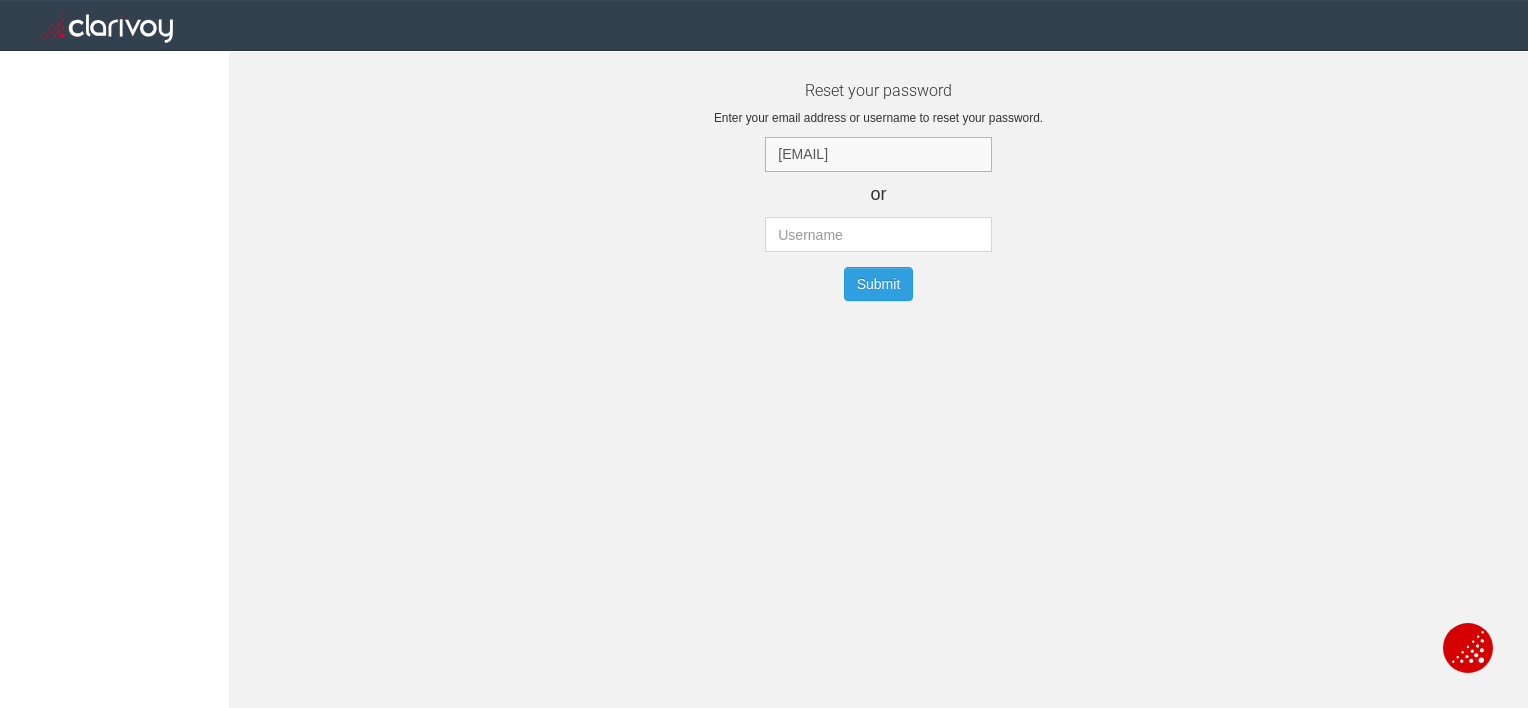 type on "[EMAIL]" 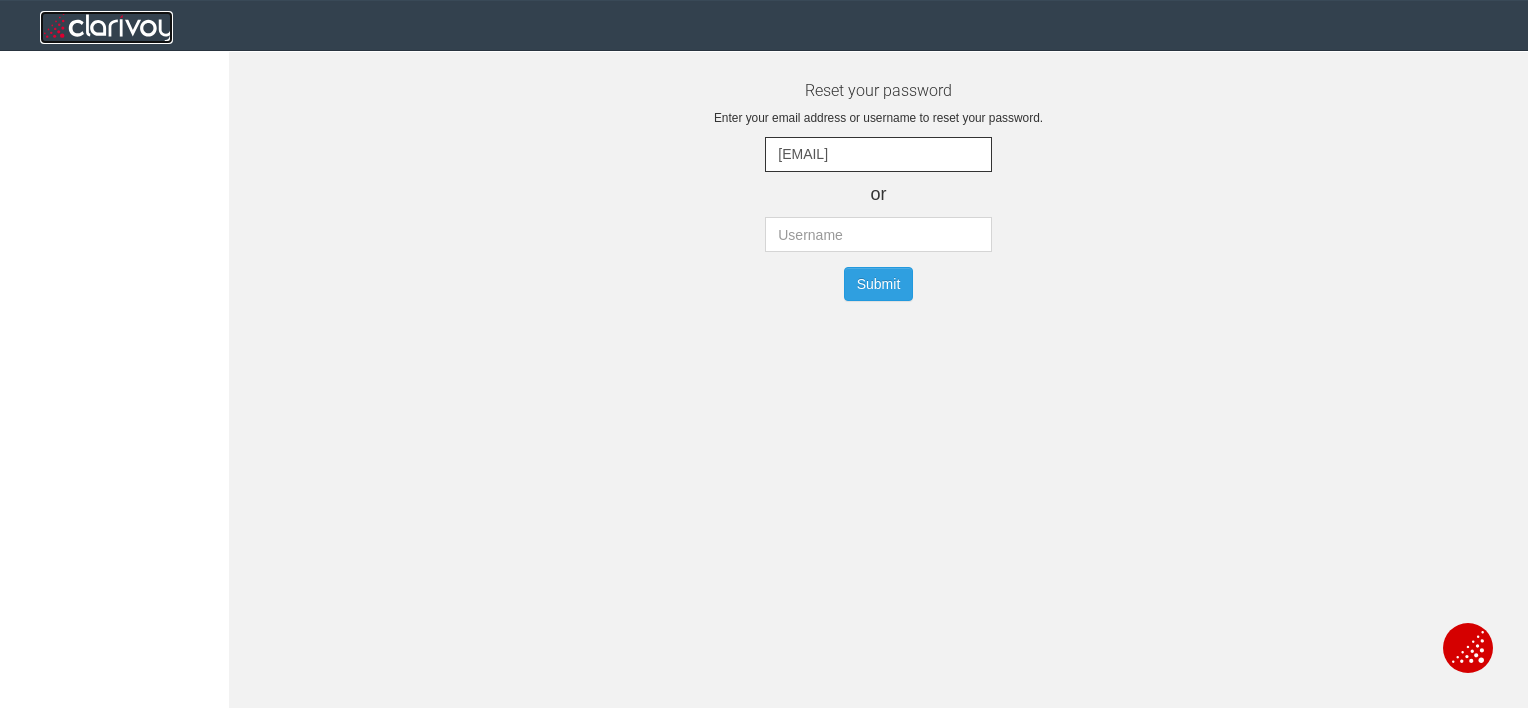 click at bounding box center (106, 27) 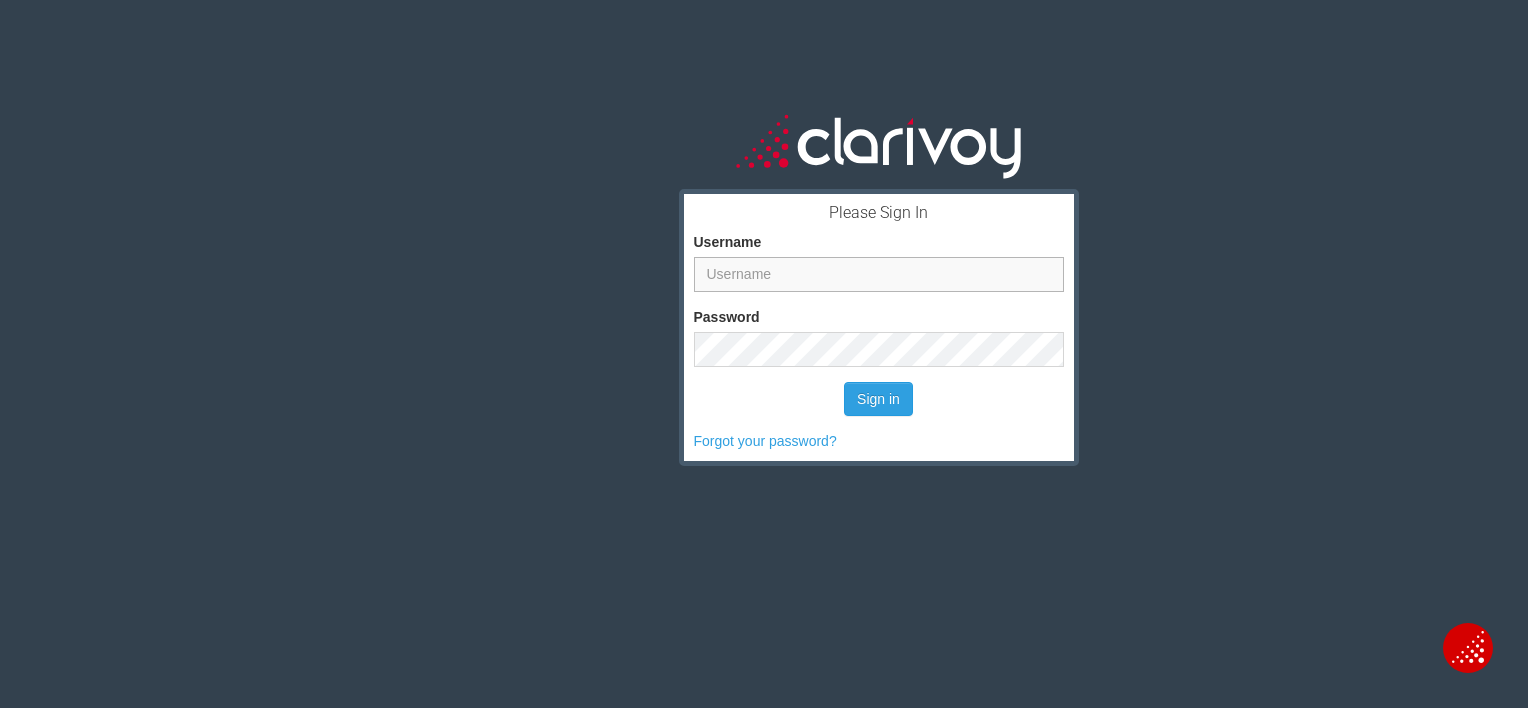 type on "[EMAIL]" 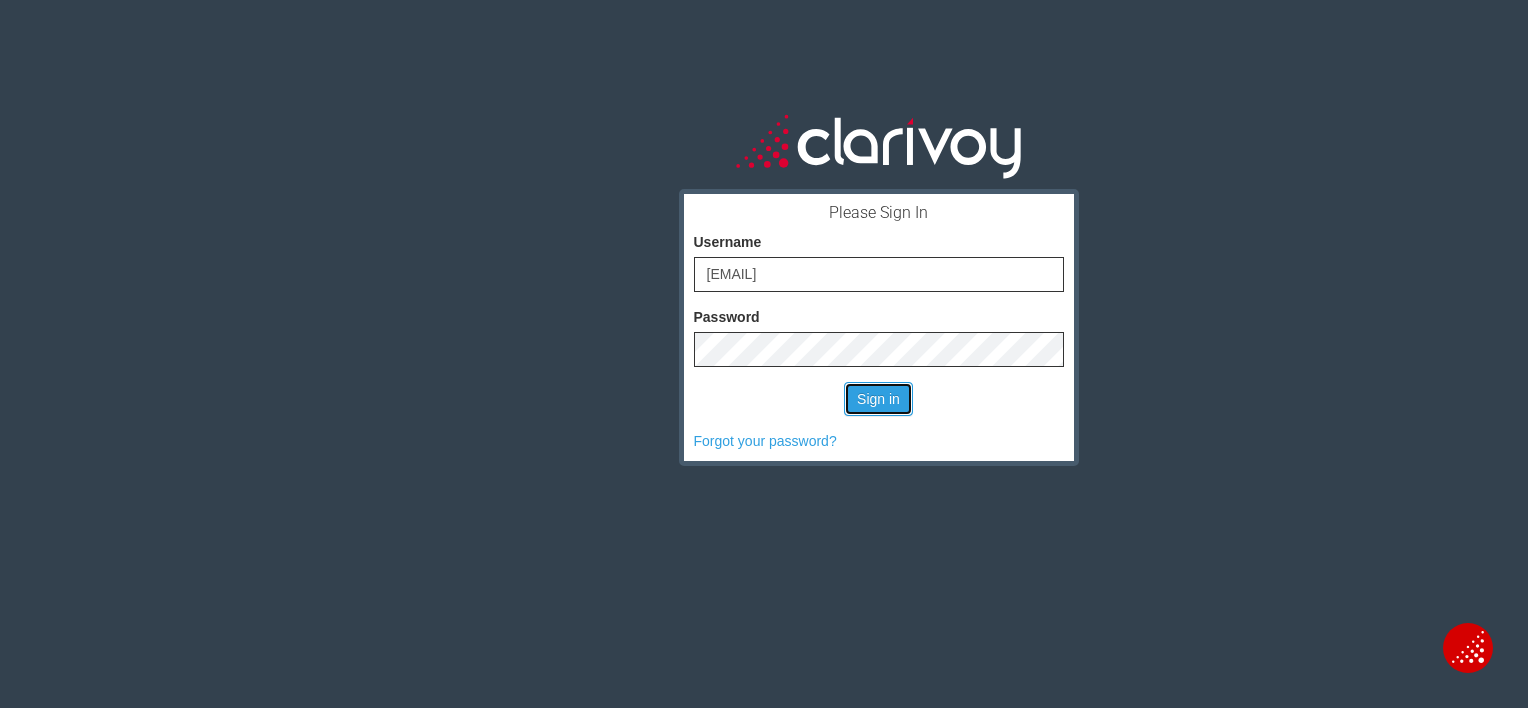 click on "Sign in" at bounding box center (878, 399) 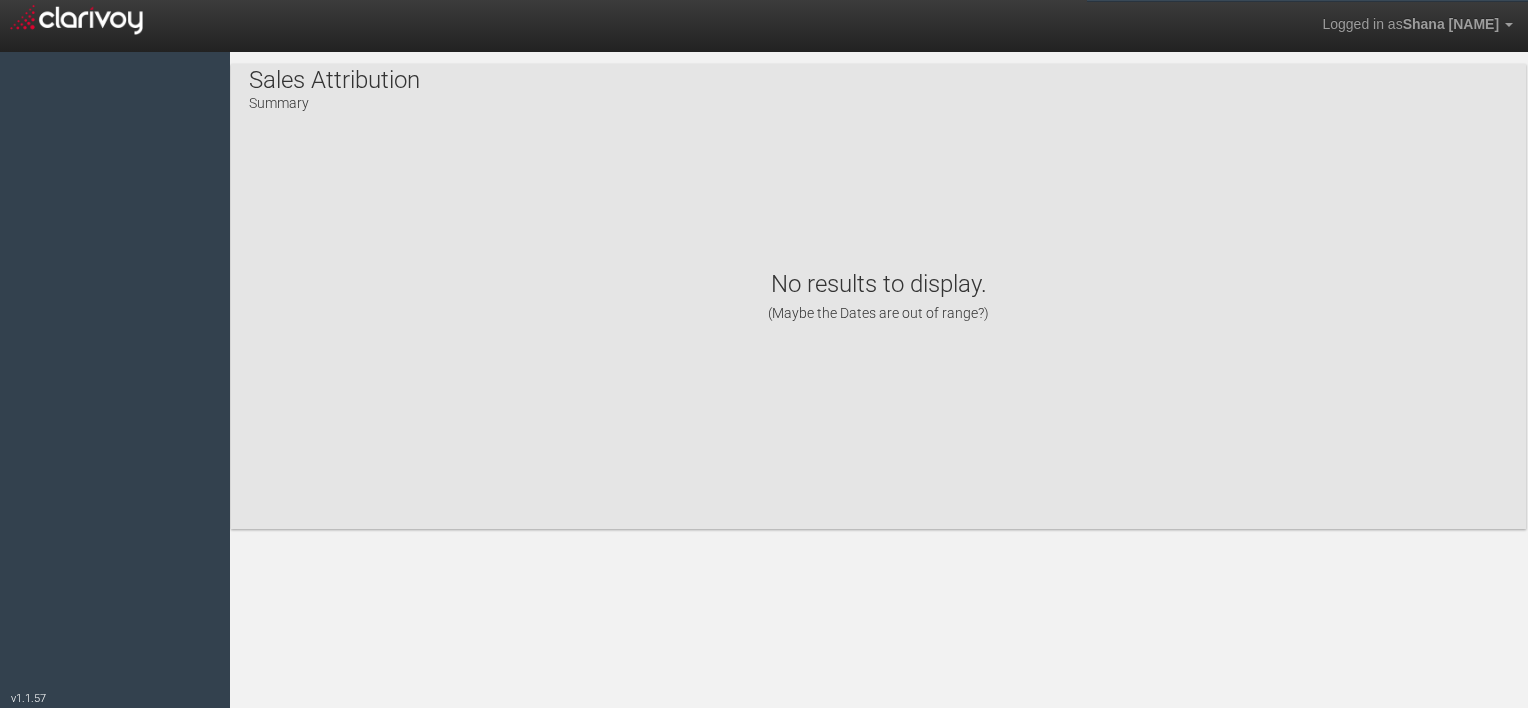 scroll, scrollTop: 0, scrollLeft: 0, axis: both 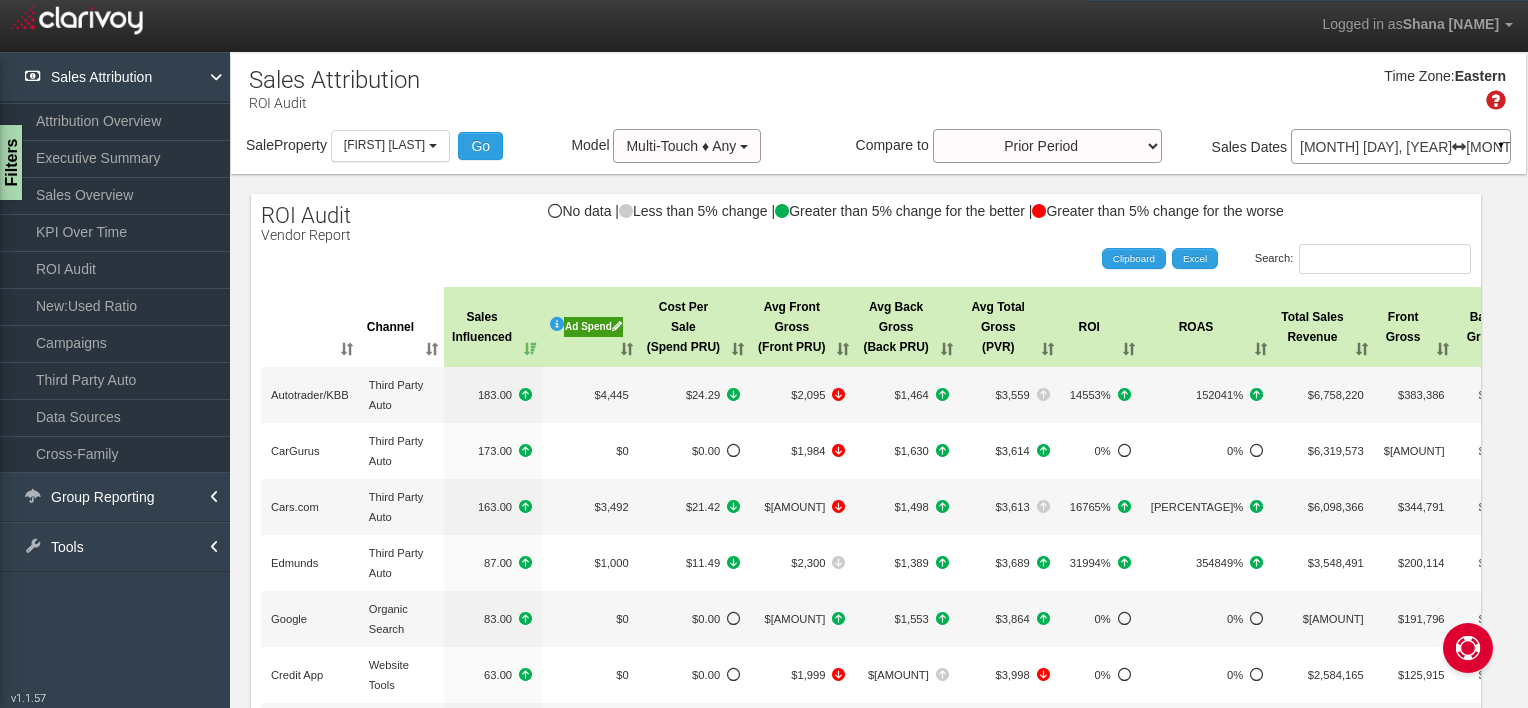 click on "[MONTH] 01, [YEAR]   [MONTH] 30, [YEAR]" at bounding box center [1401, 147] 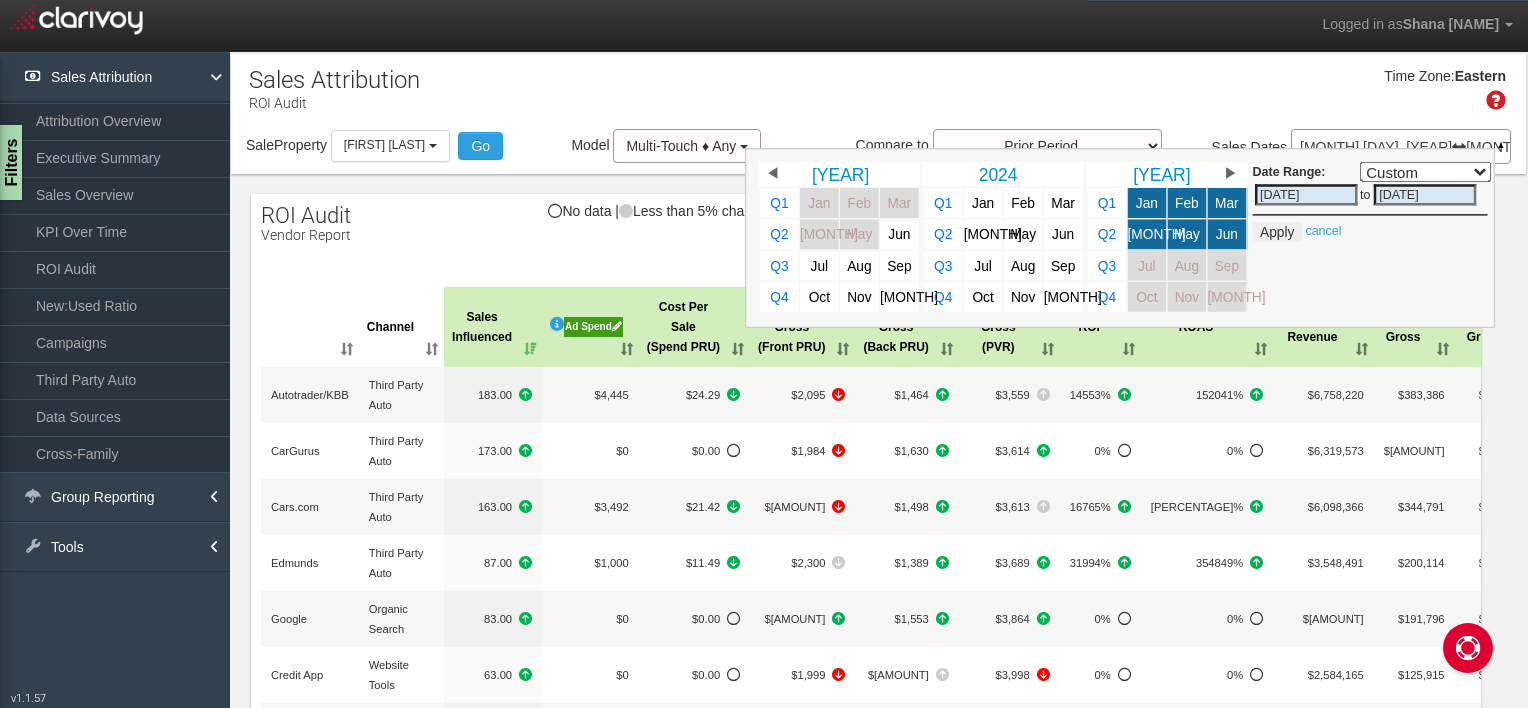 click on "Date Range:
Custom Yesterday This Week Last Week This Month Last Month This Quarter Last Month This Year All Time Last 7 Days Last 30 Days
[DATE]
to
[DATE]
Compare to:
to" at bounding box center [1120, 238] 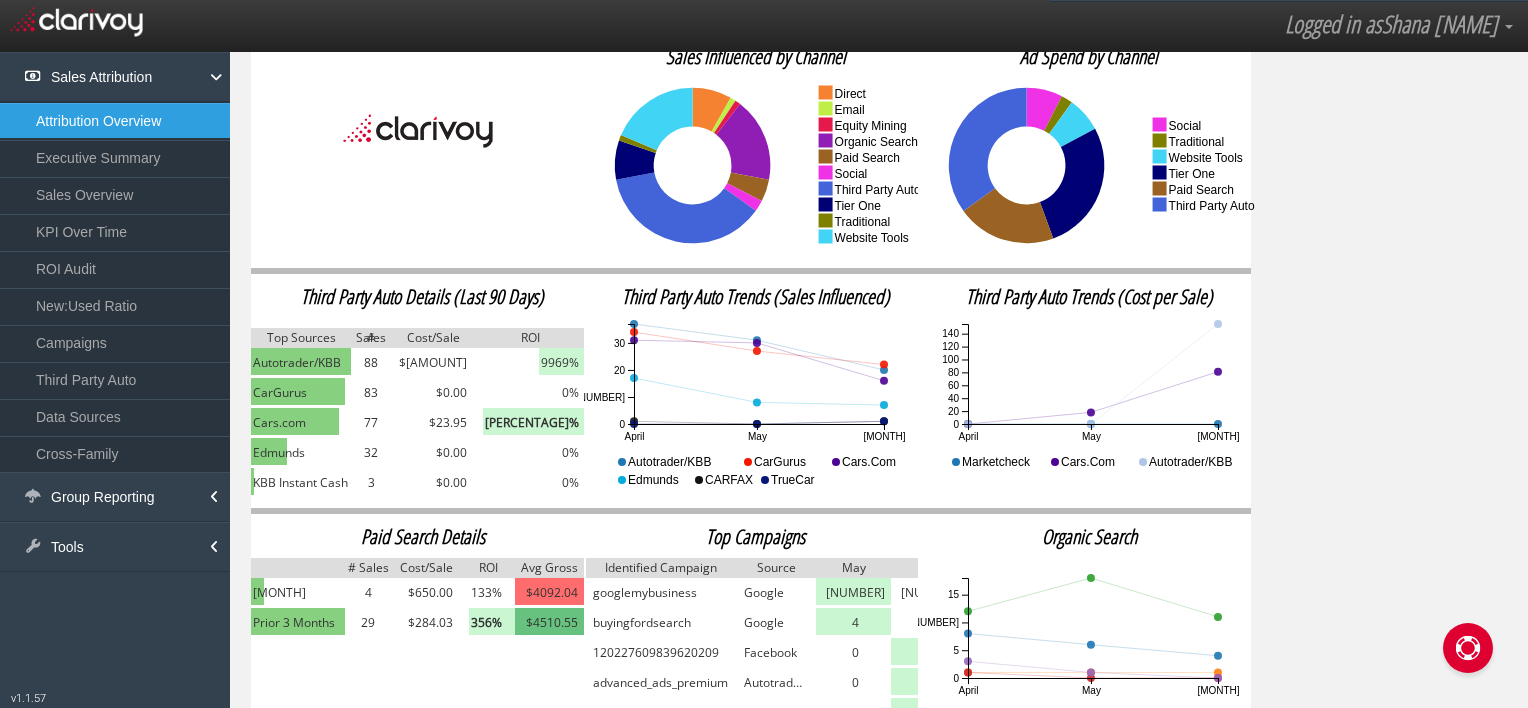 scroll, scrollTop: 294, scrollLeft: 0, axis: vertical 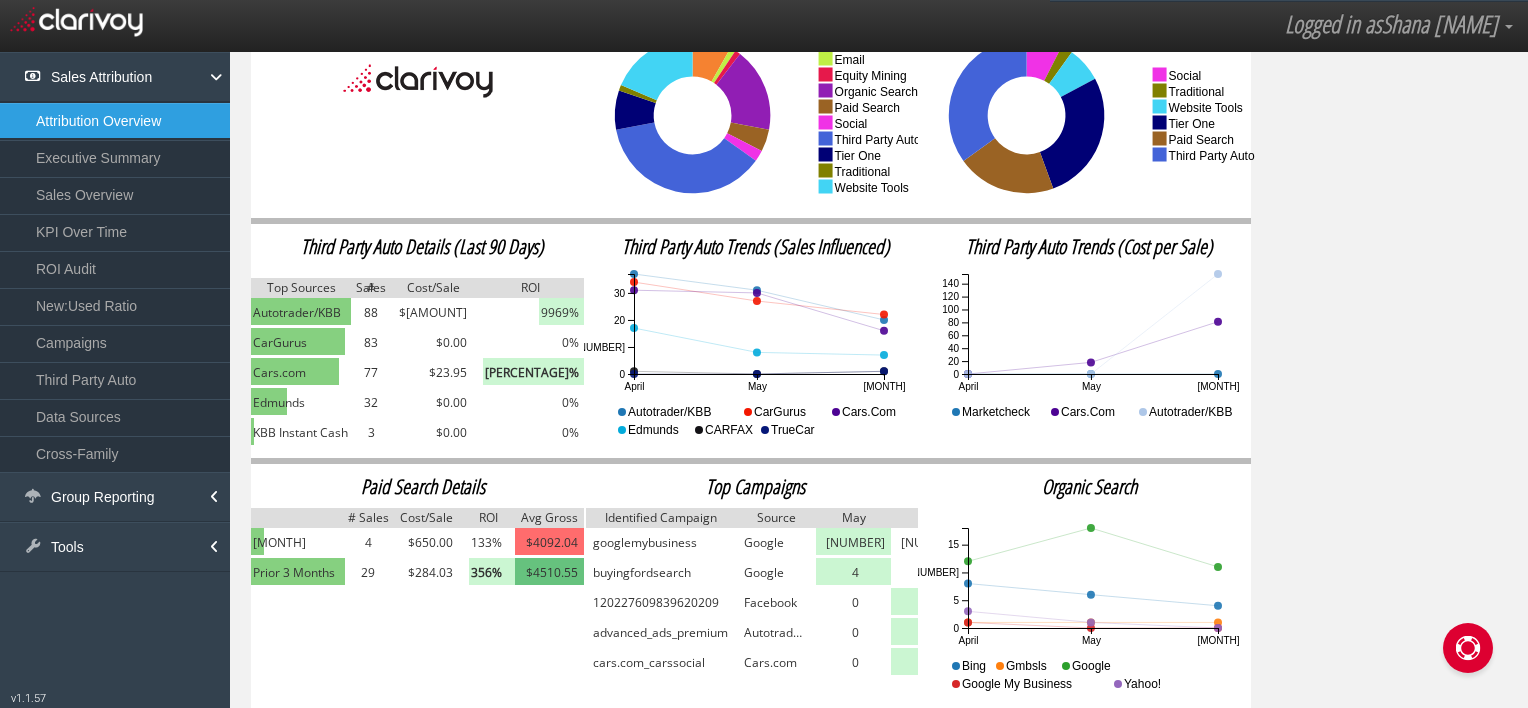 click on "Executive Summary" at bounding box center (115, 158) 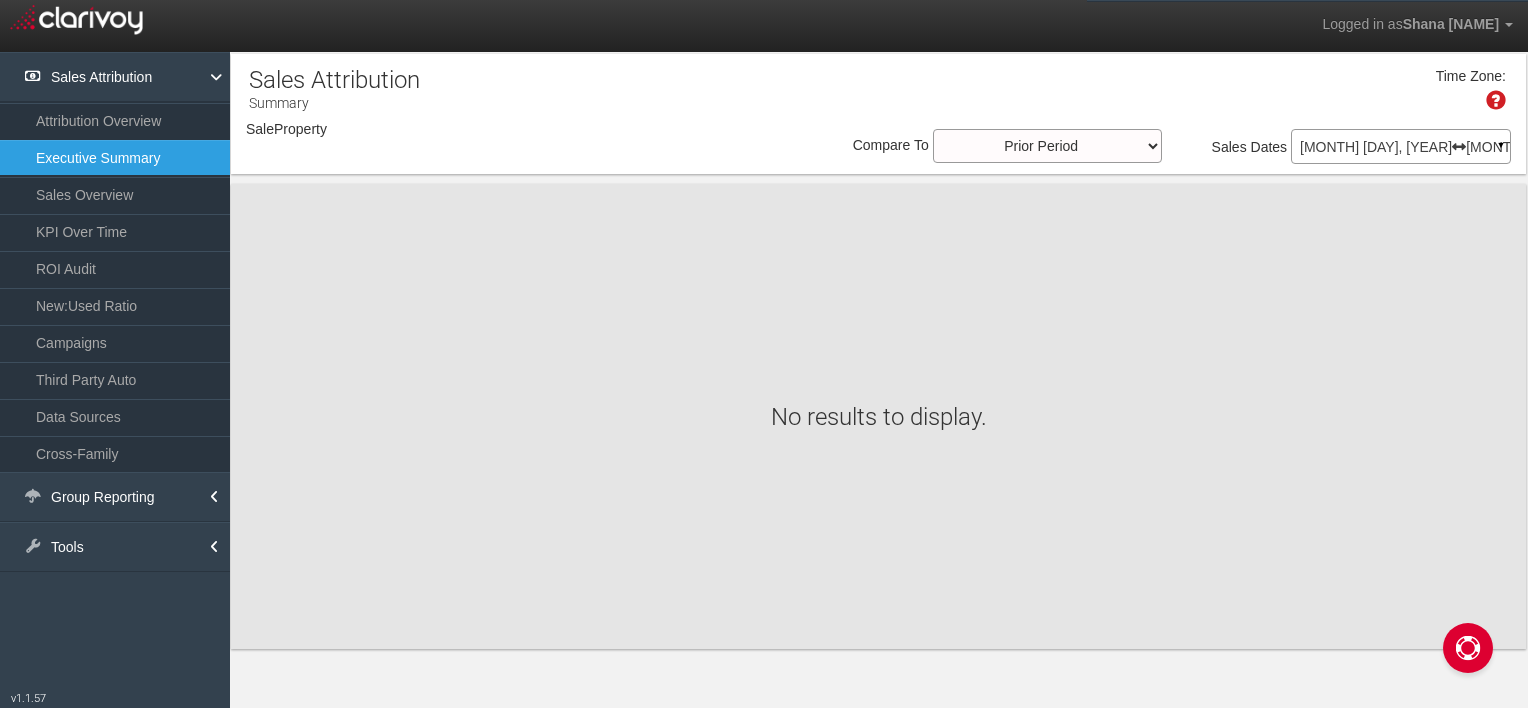 scroll, scrollTop: 0, scrollLeft: 0, axis: both 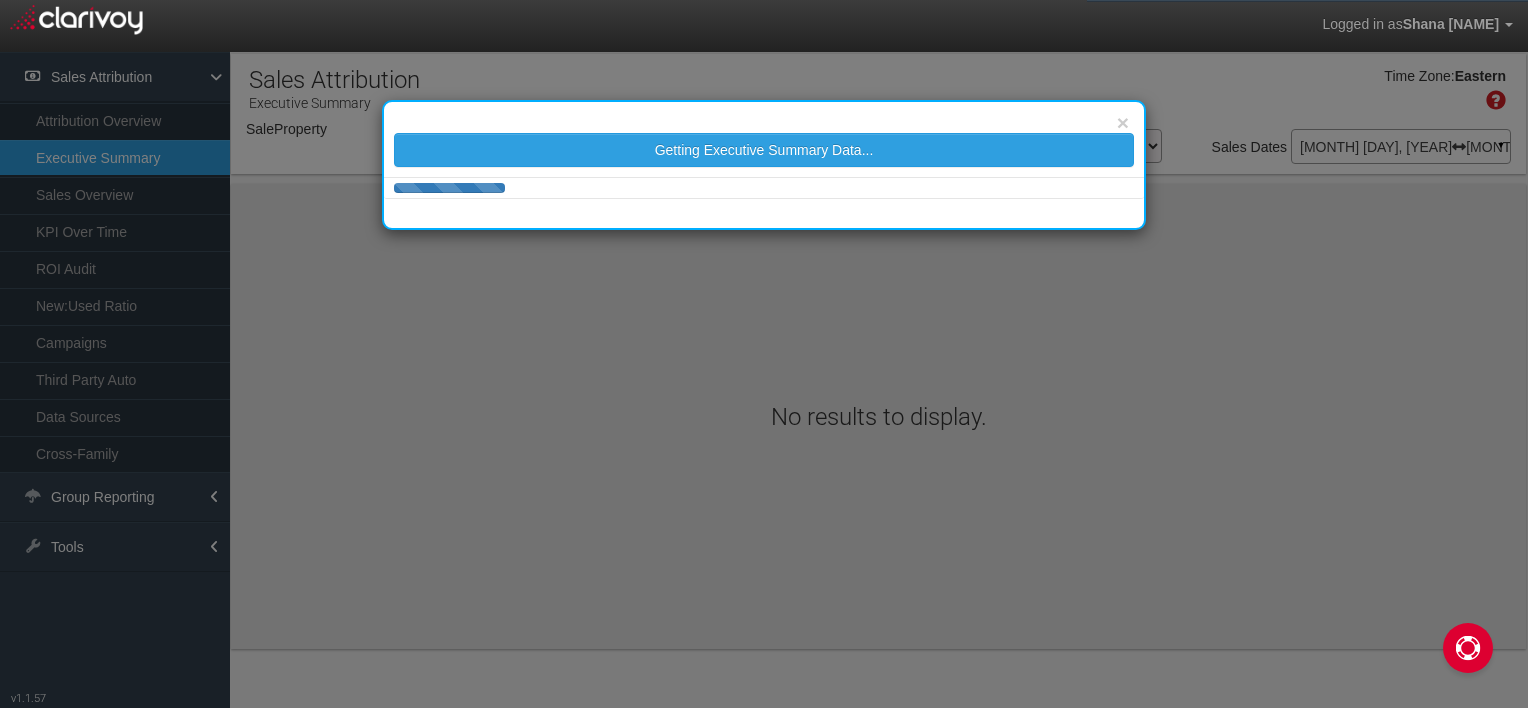 click on "×                                               						 Getting Executive Summary Data..." at bounding box center [764, 354] 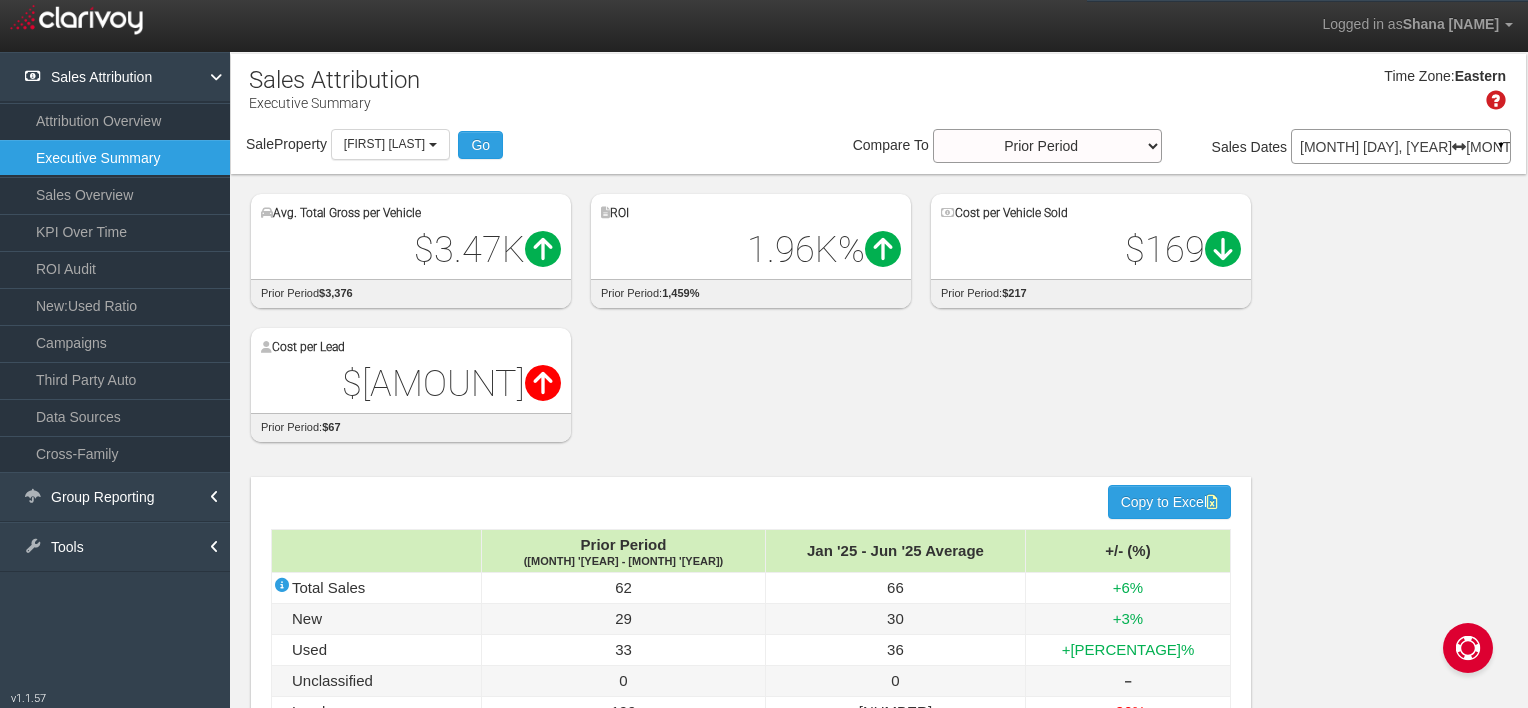 click on "[DATE]   [DATE]
▼" at bounding box center (1401, 146) 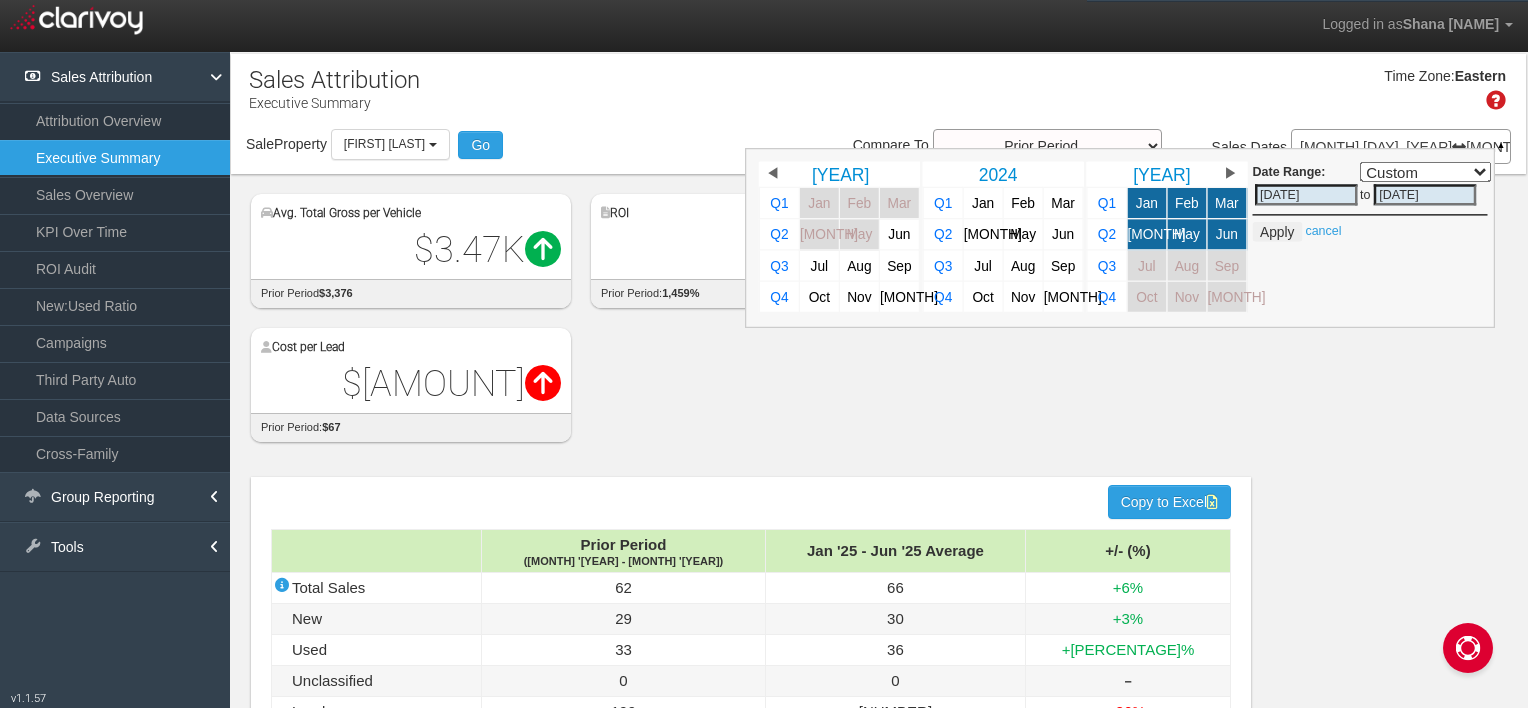 click on "cancel" at bounding box center (1323, 231) 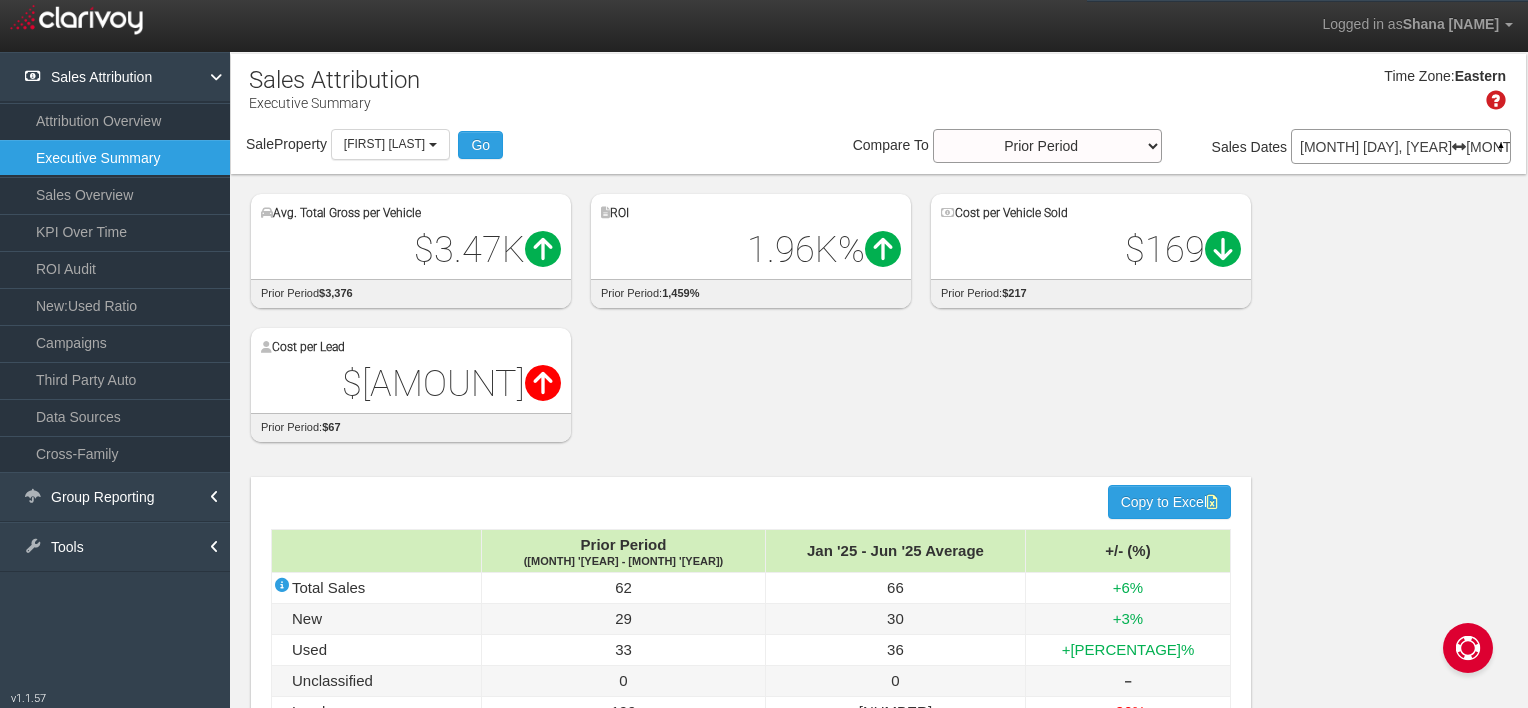 click on "Jan 01, 2025   Jun 30, 2025
▲" at bounding box center (1401, 146) 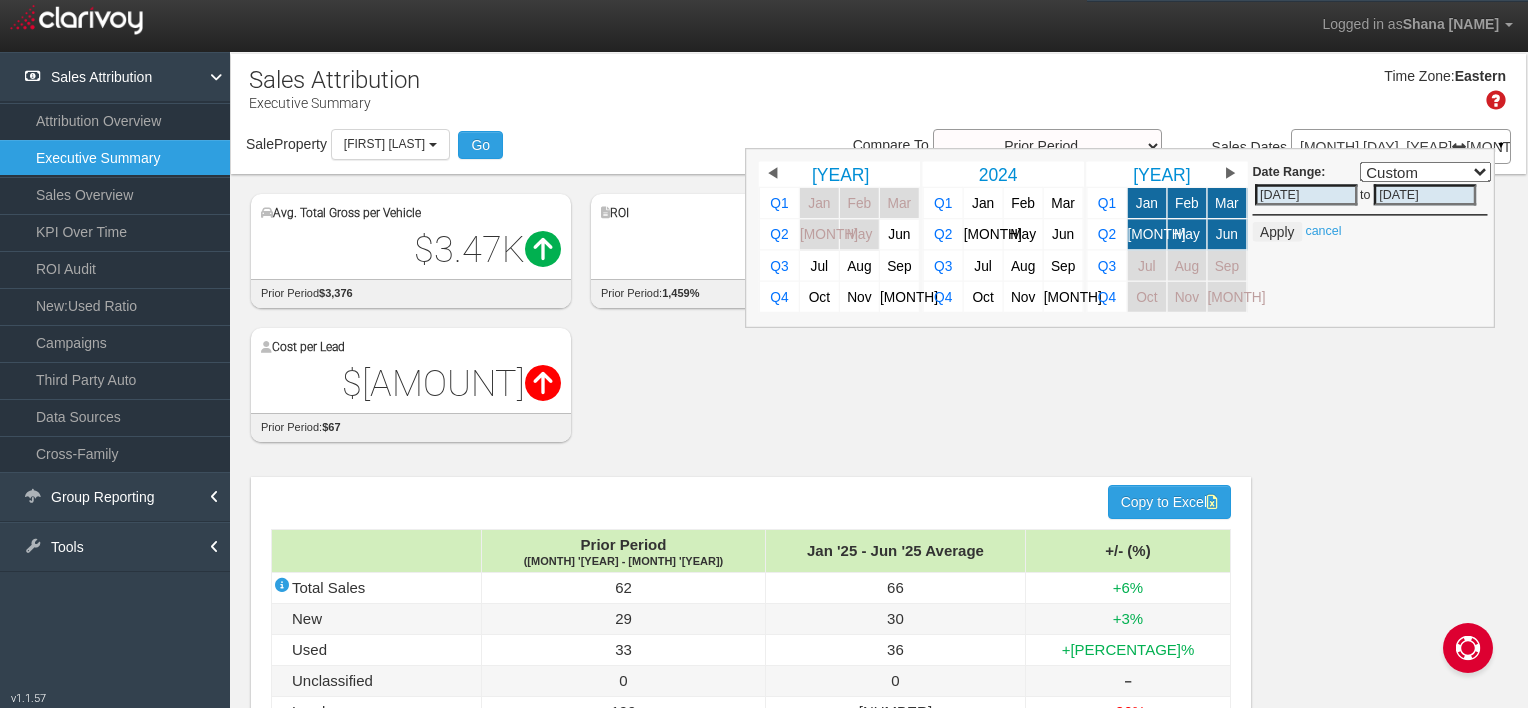 click on "Jul" at bounding box center (1146, 266) 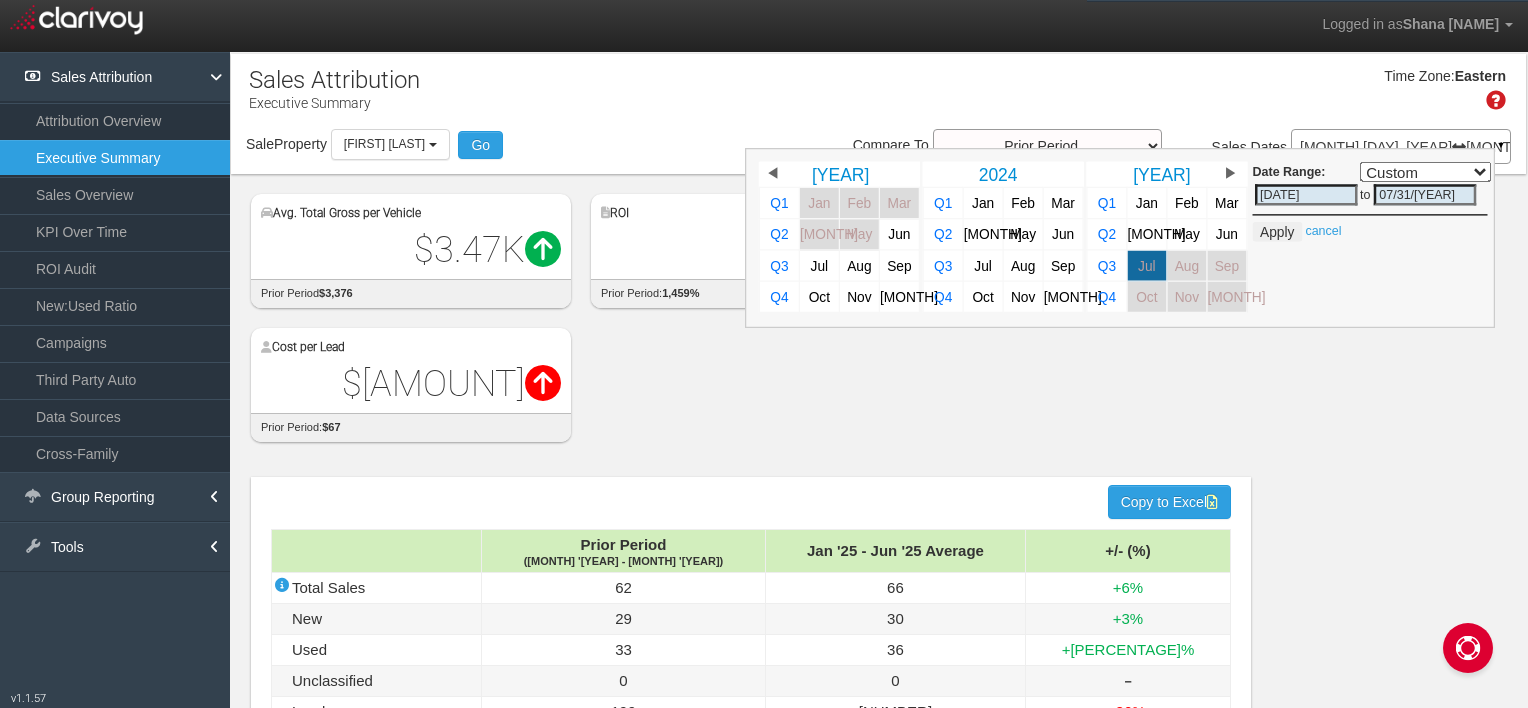 click on "Aug" at bounding box center (1186, 266) 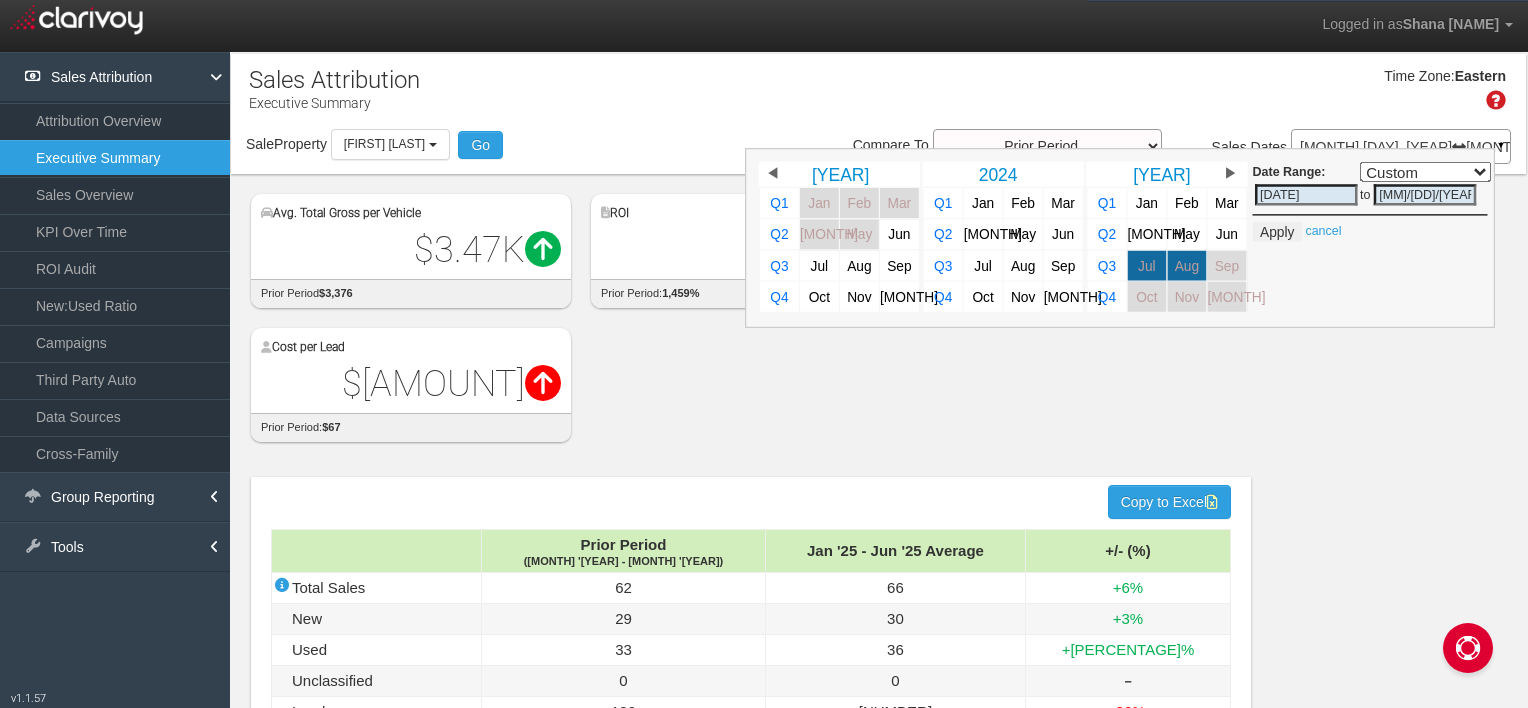 click on "Avg. Total Gross per Vehicle
$[VALUE]K  Difference: $[VALUE].00
prior period
$[VALUE]
ROI
[VALUE]K  Difference: $[VALUE].00
prior period:
[VALUE]%
Cost per Vehicle Sold
$[VALUE]  Difference: $[VALUE].00
prior period:
$[VALUE]
Cost per Lead
$[VALUE]  Difference: $[VALUE].00
prior period:
$[VALUE]" at bounding box center (888, 308) 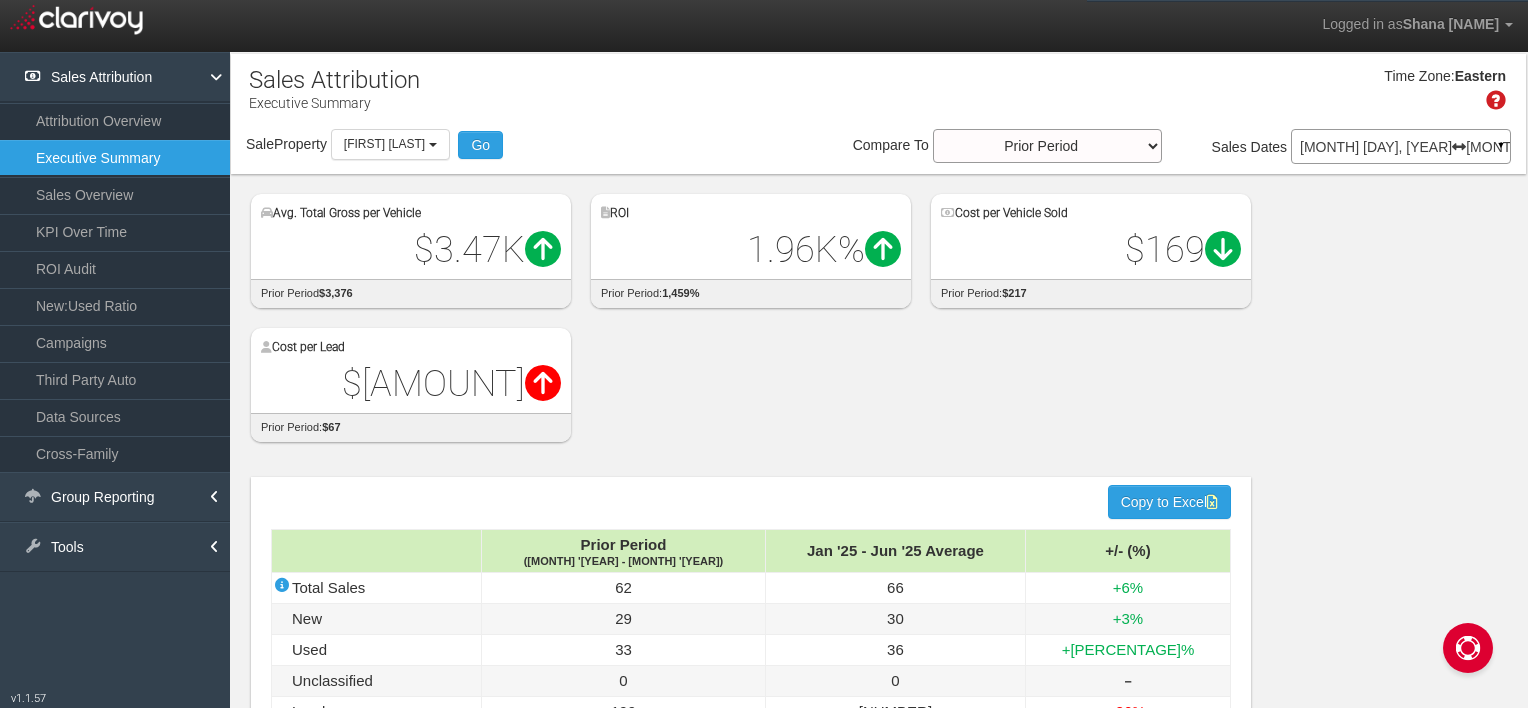 click on "[MONTH] 01, [YEAR]   [MONTH] 30, [YEAR]" at bounding box center [1401, 147] 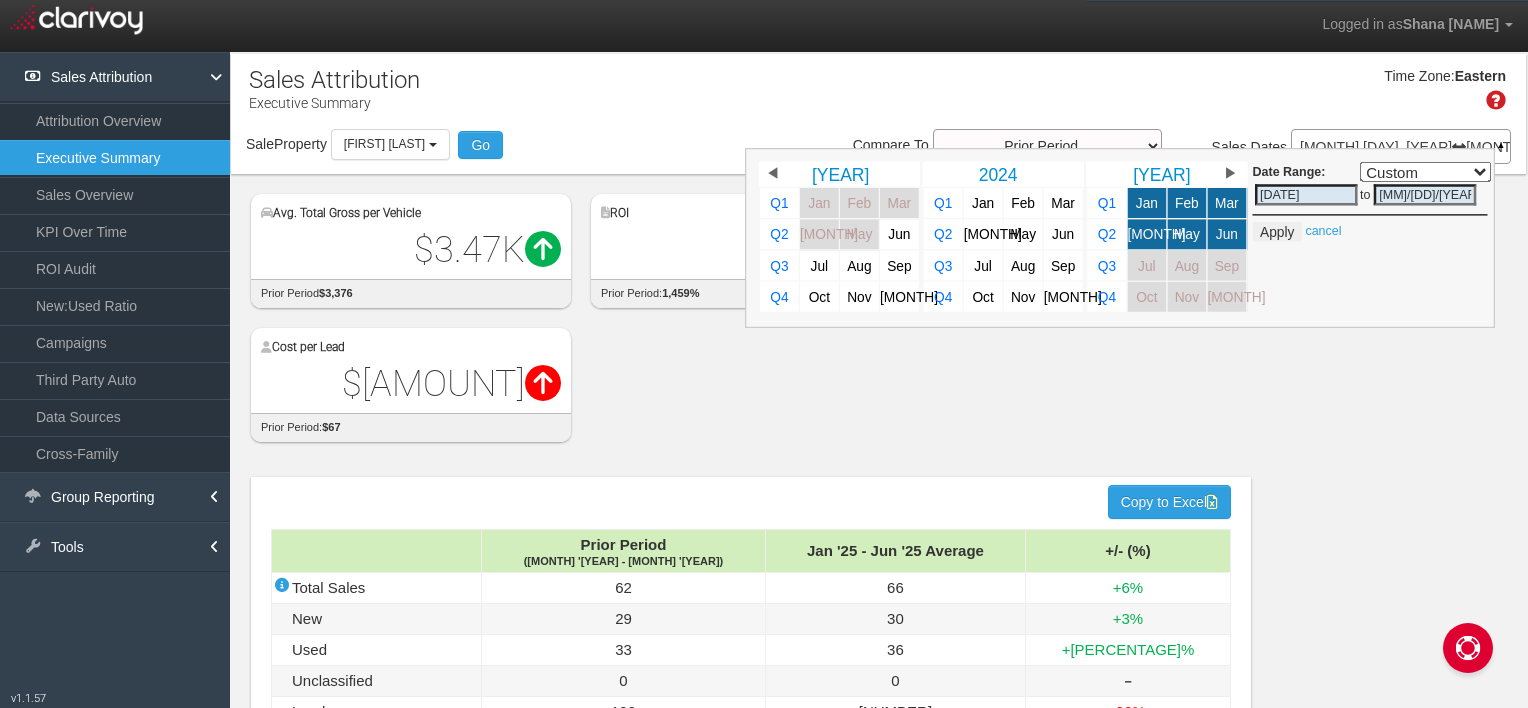 click on "[MM]/[DD]/[YEAR]" at bounding box center (1425, 195) 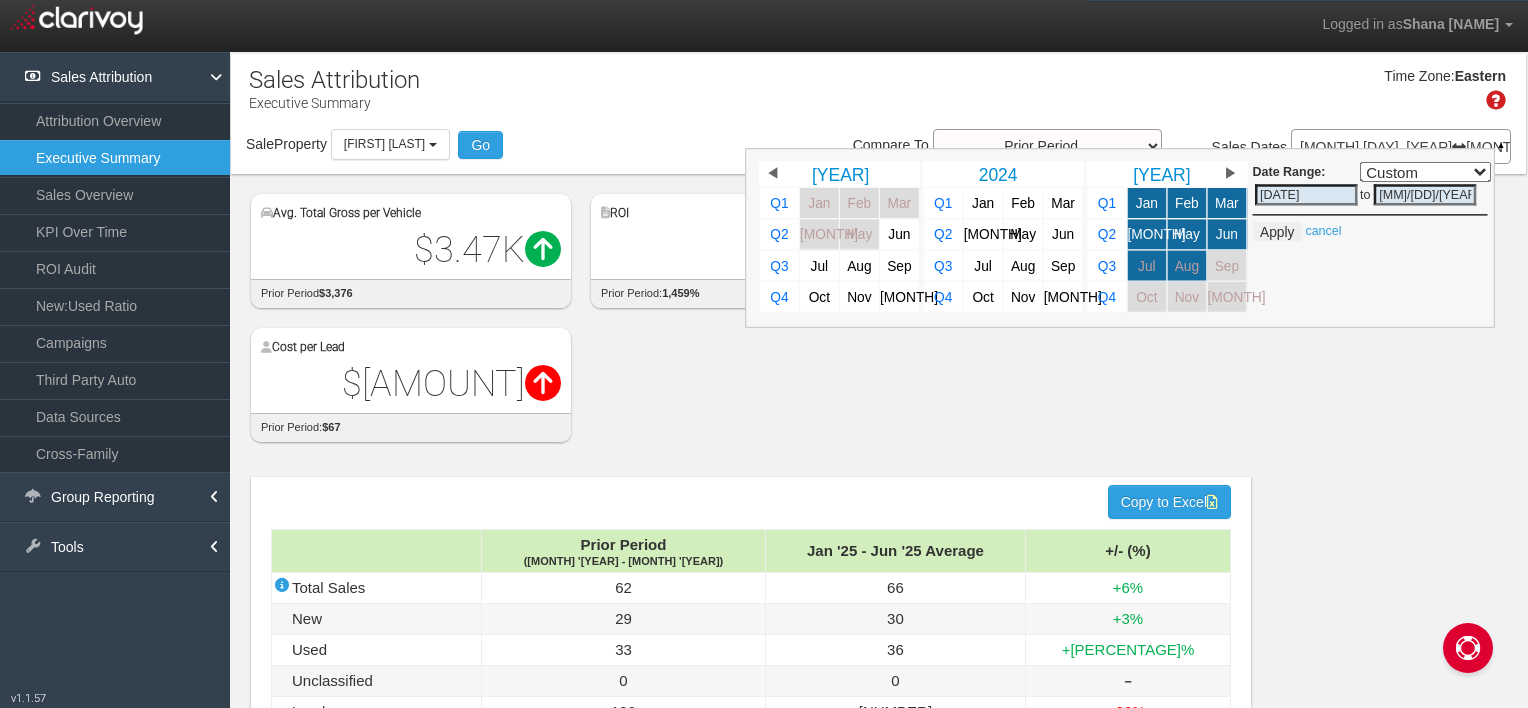 click on "Jun" at bounding box center (1226, 235) 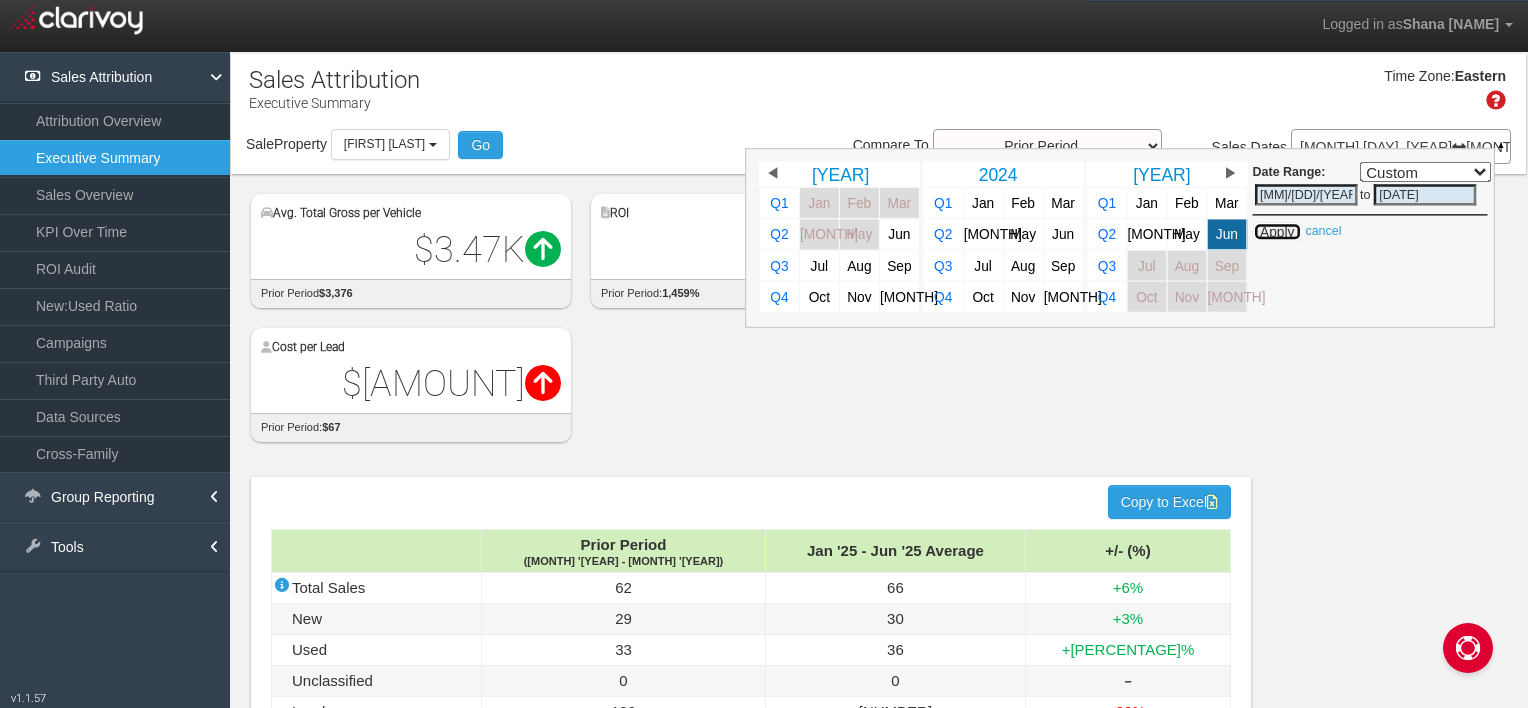click on "Apply" at bounding box center (1276, 232) 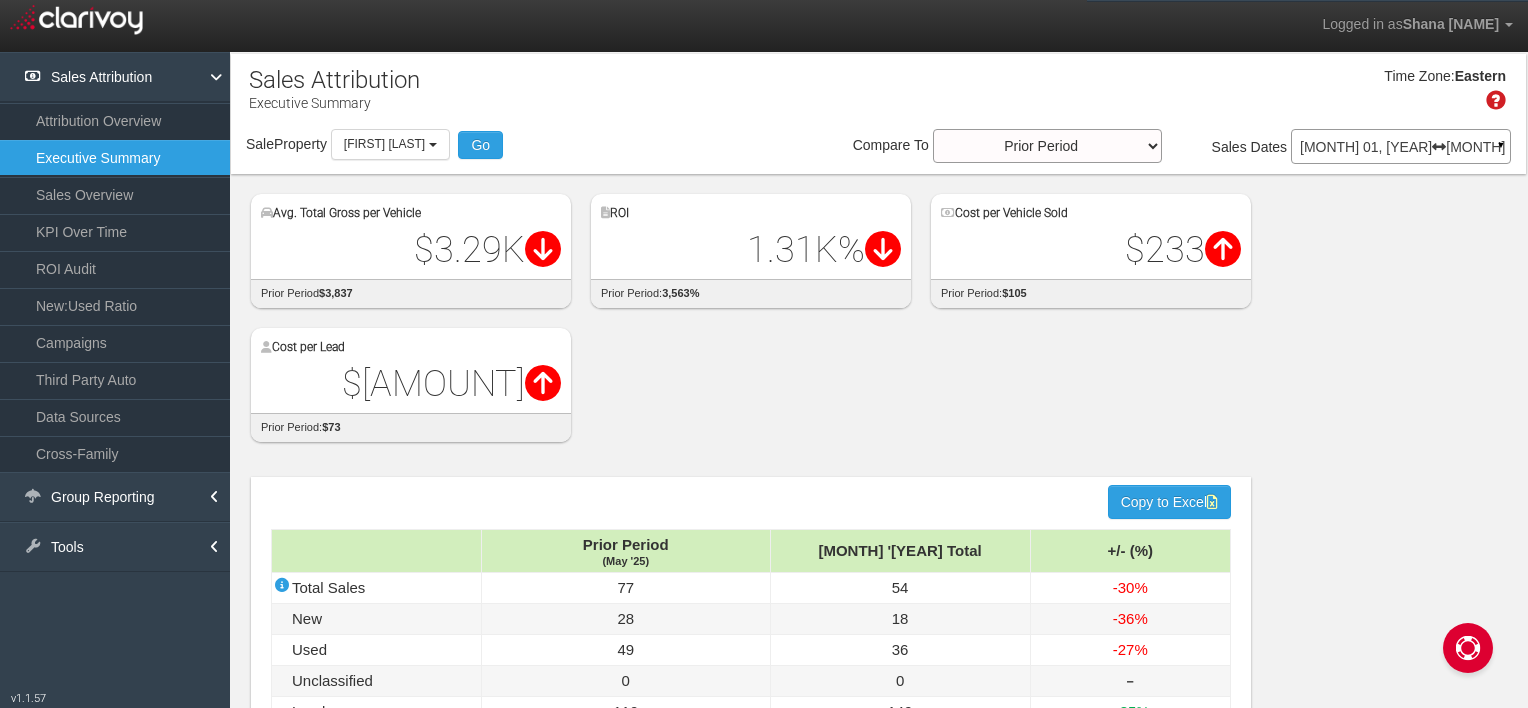click on "[MONTH] 01, [YEAR]   [MONTH] 30, [YEAR]" at bounding box center (1401, 147) 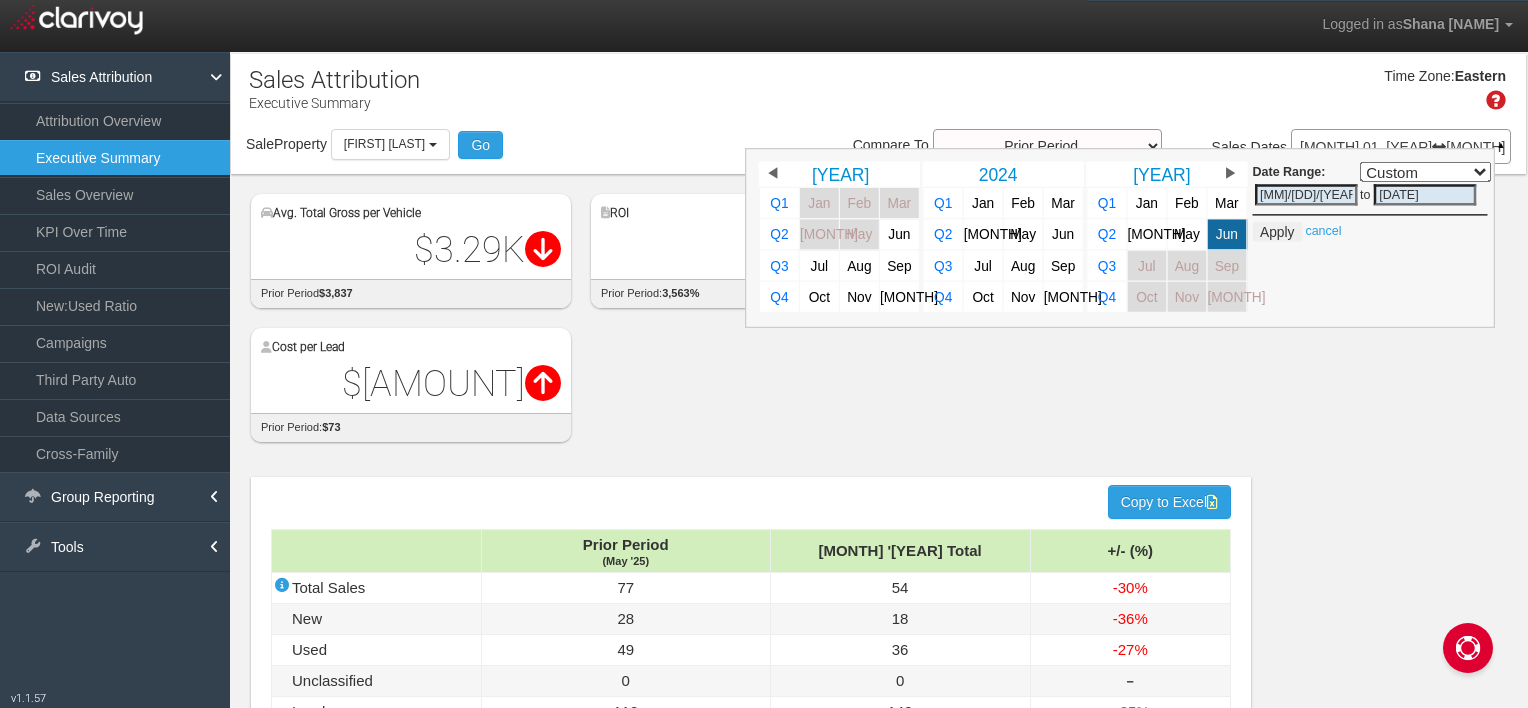 click on "Jul" at bounding box center (1146, 266) 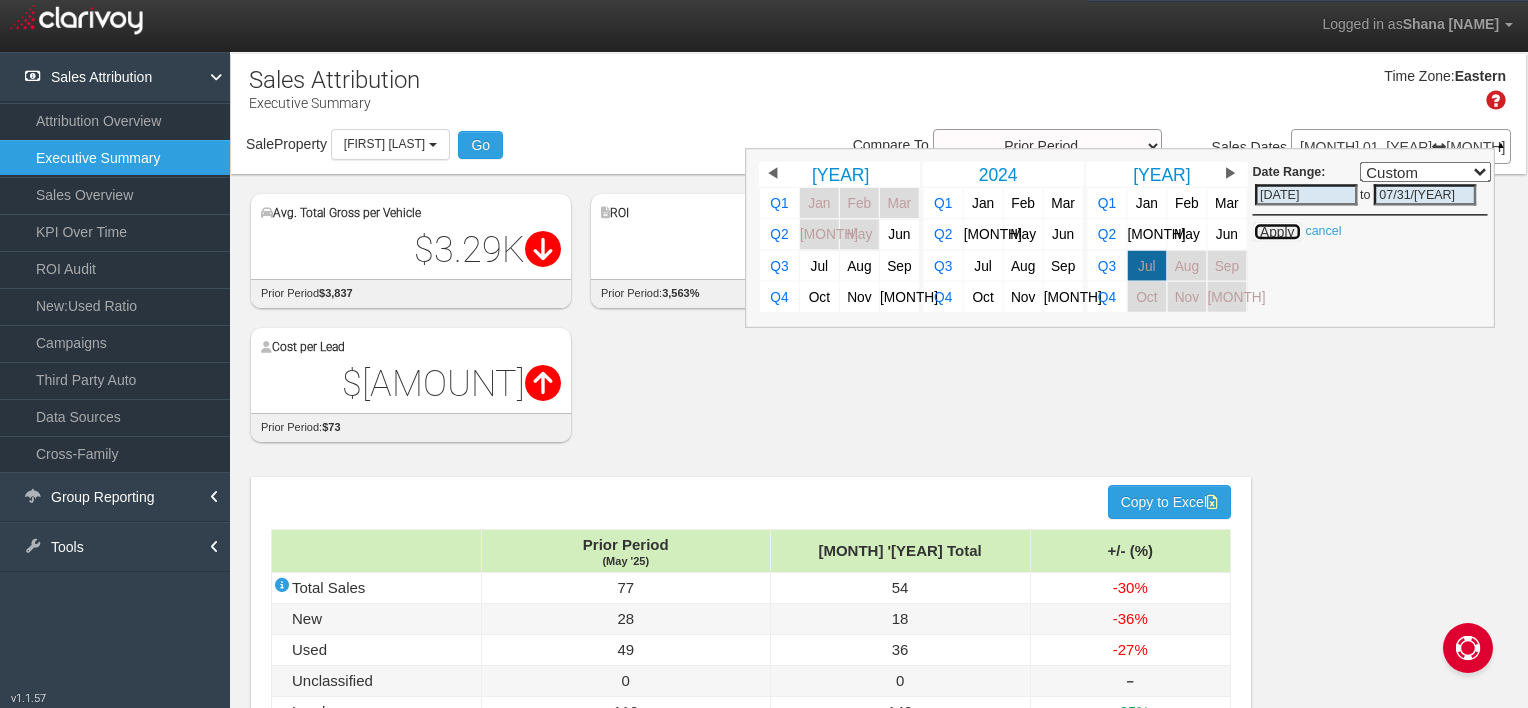 click on "Apply" at bounding box center (1276, 232) 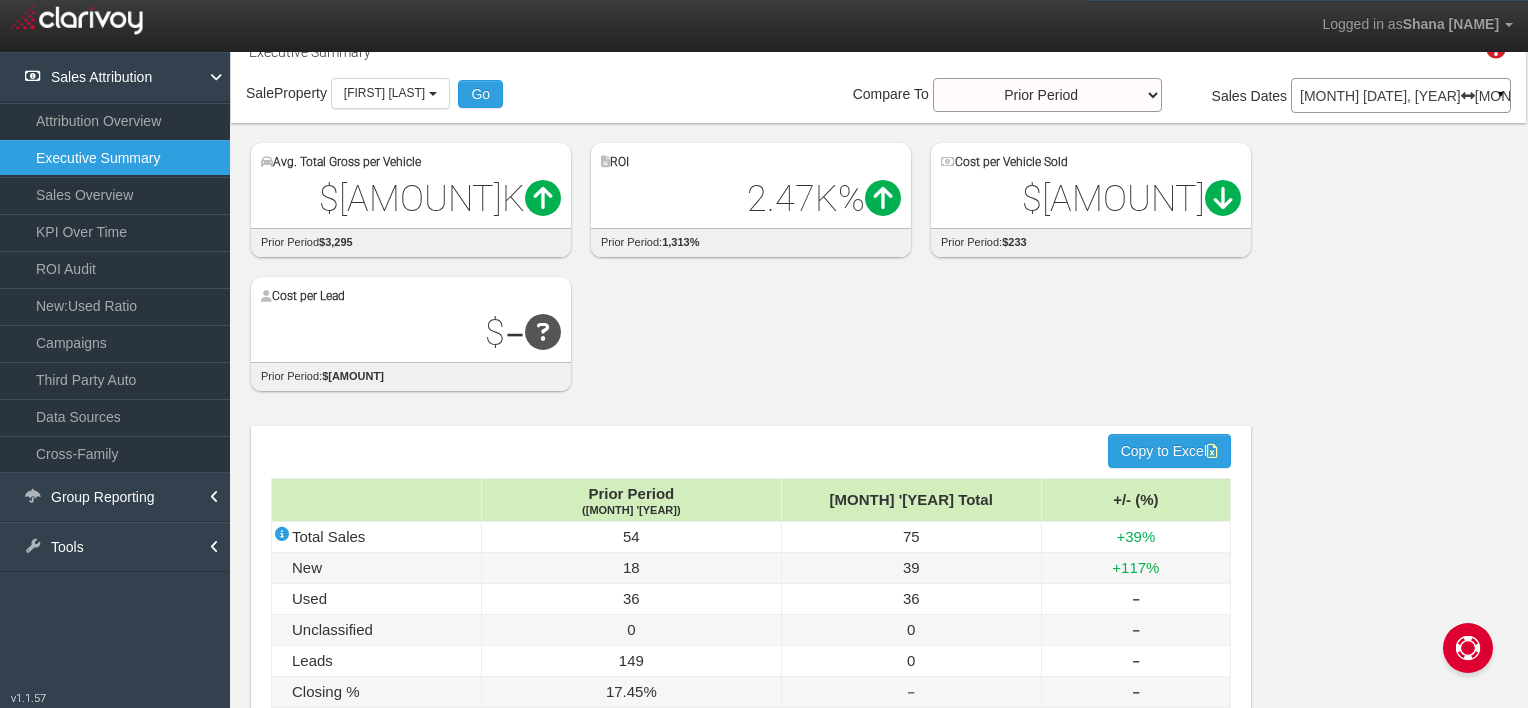 scroll, scrollTop: 0, scrollLeft: 0, axis: both 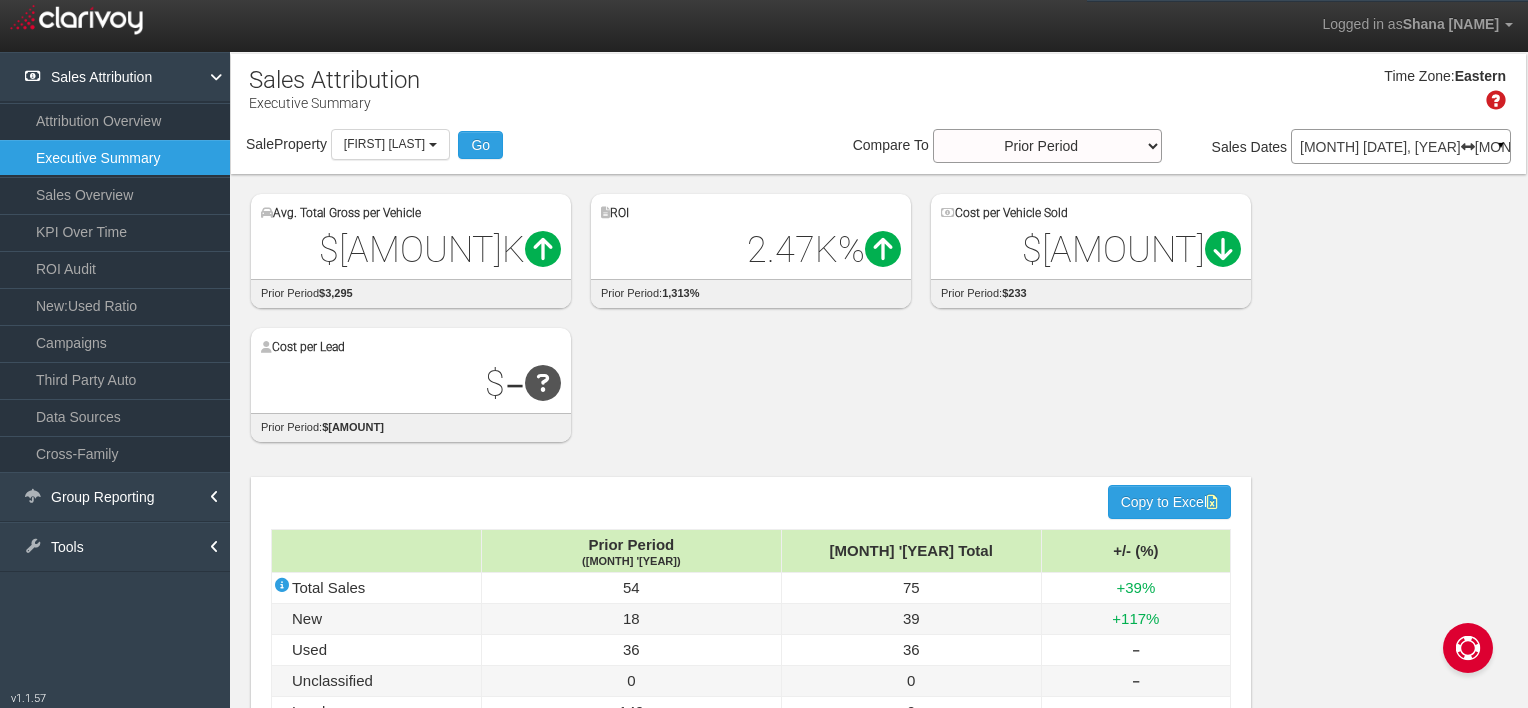 click on "Campaigns" at bounding box center (115, 343) 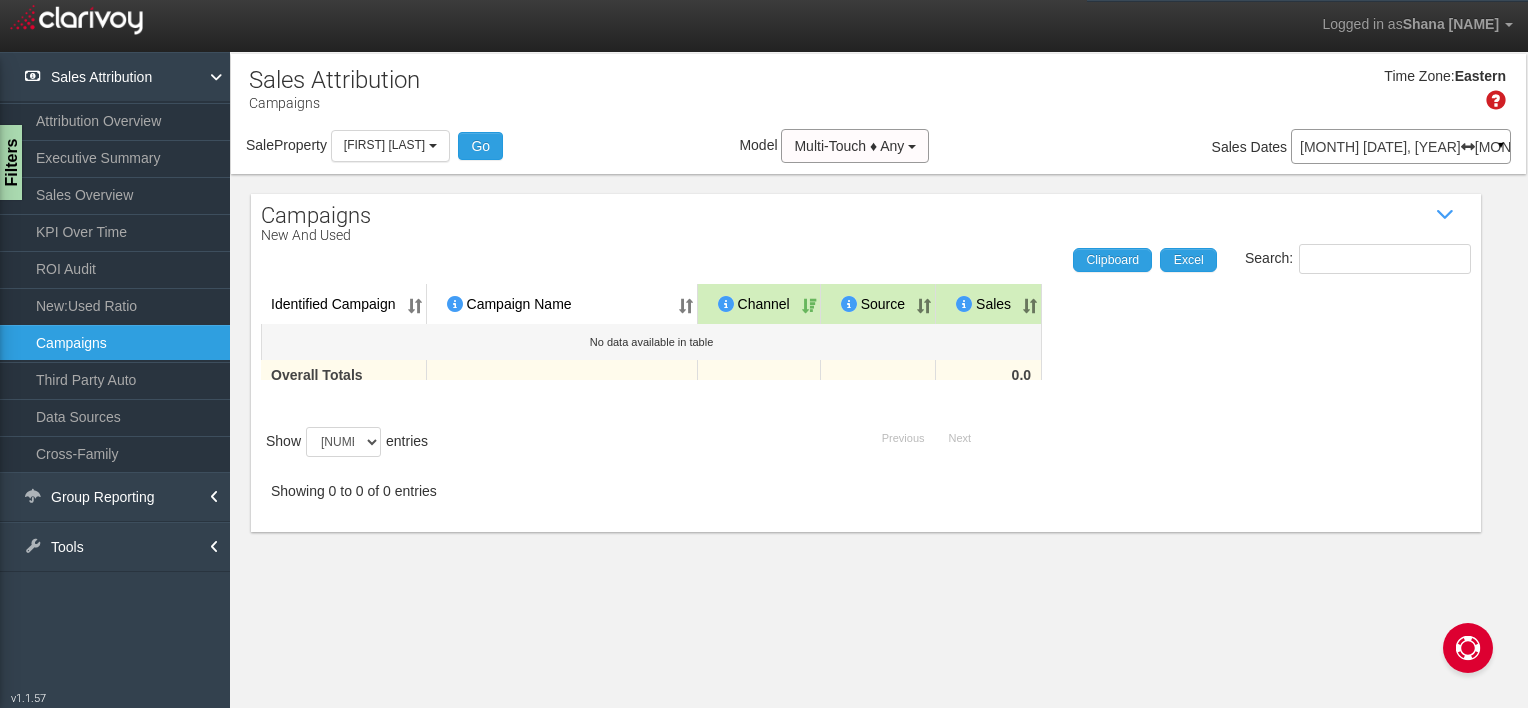 click on "KPI Over Time" at bounding box center [115, 232] 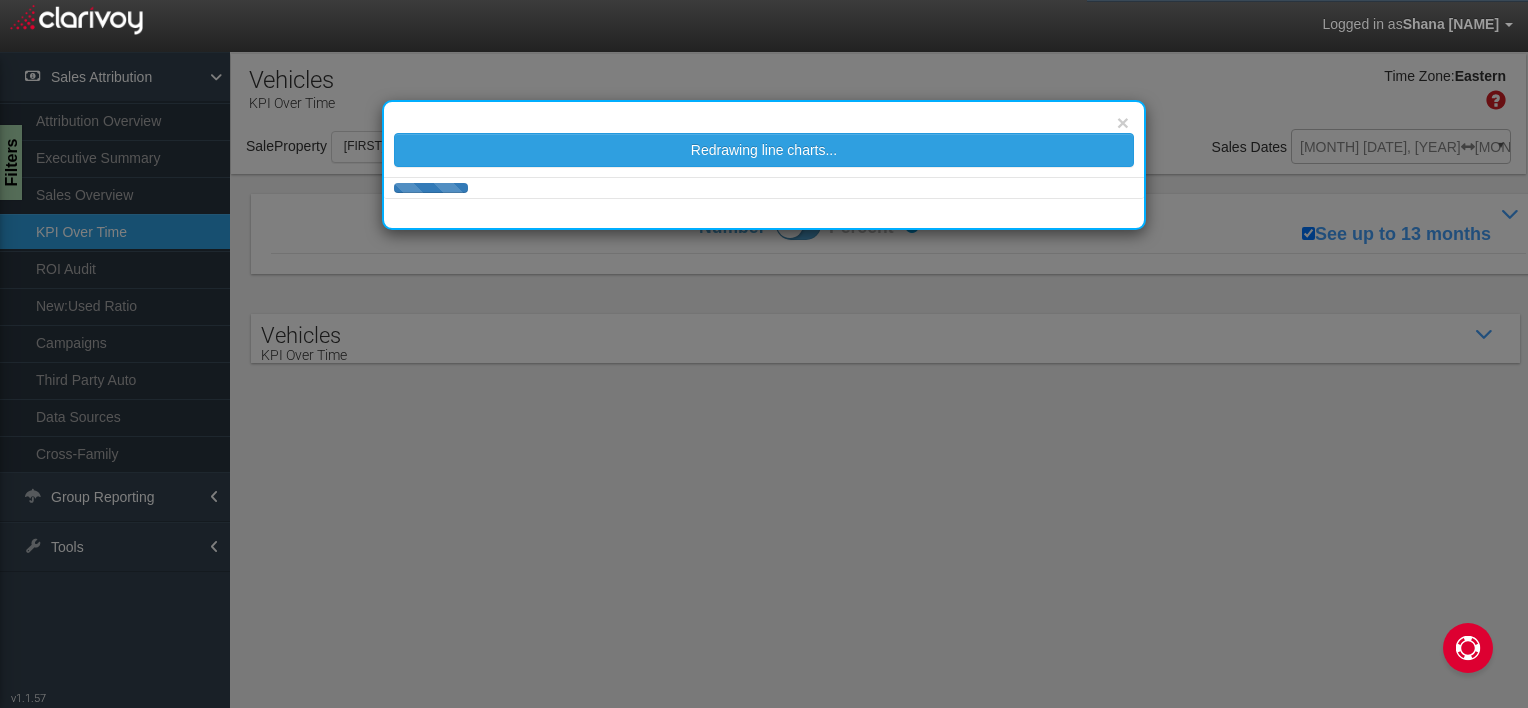 scroll, scrollTop: 0, scrollLeft: 0, axis: both 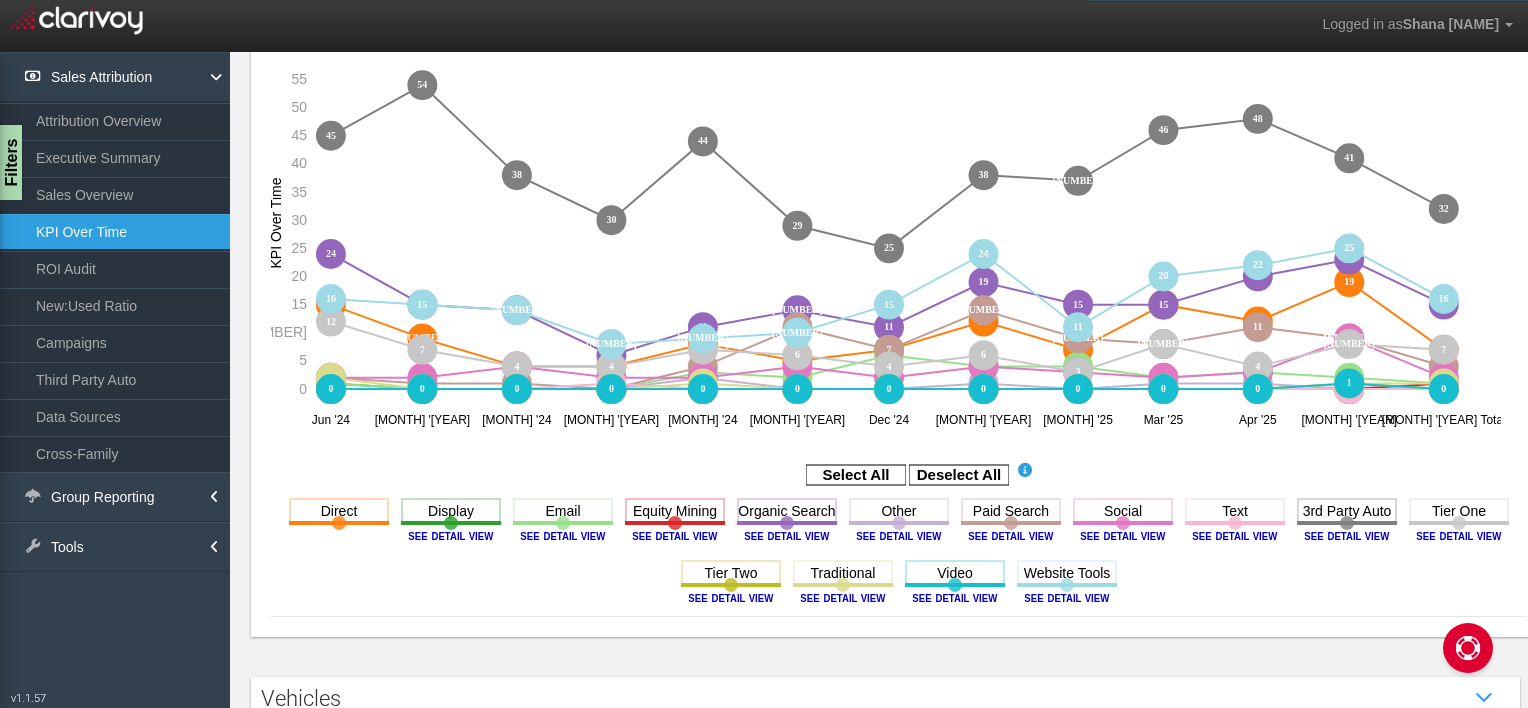 click 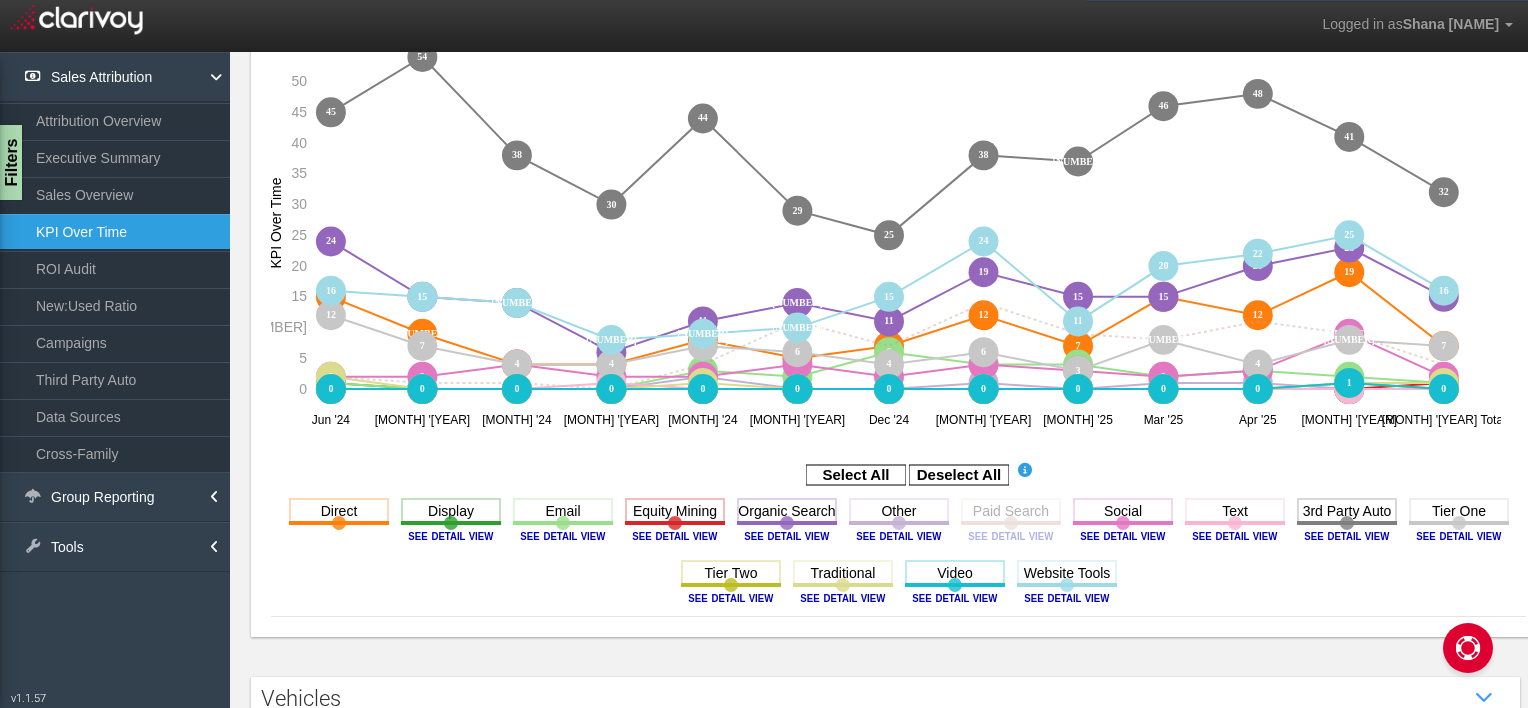 click 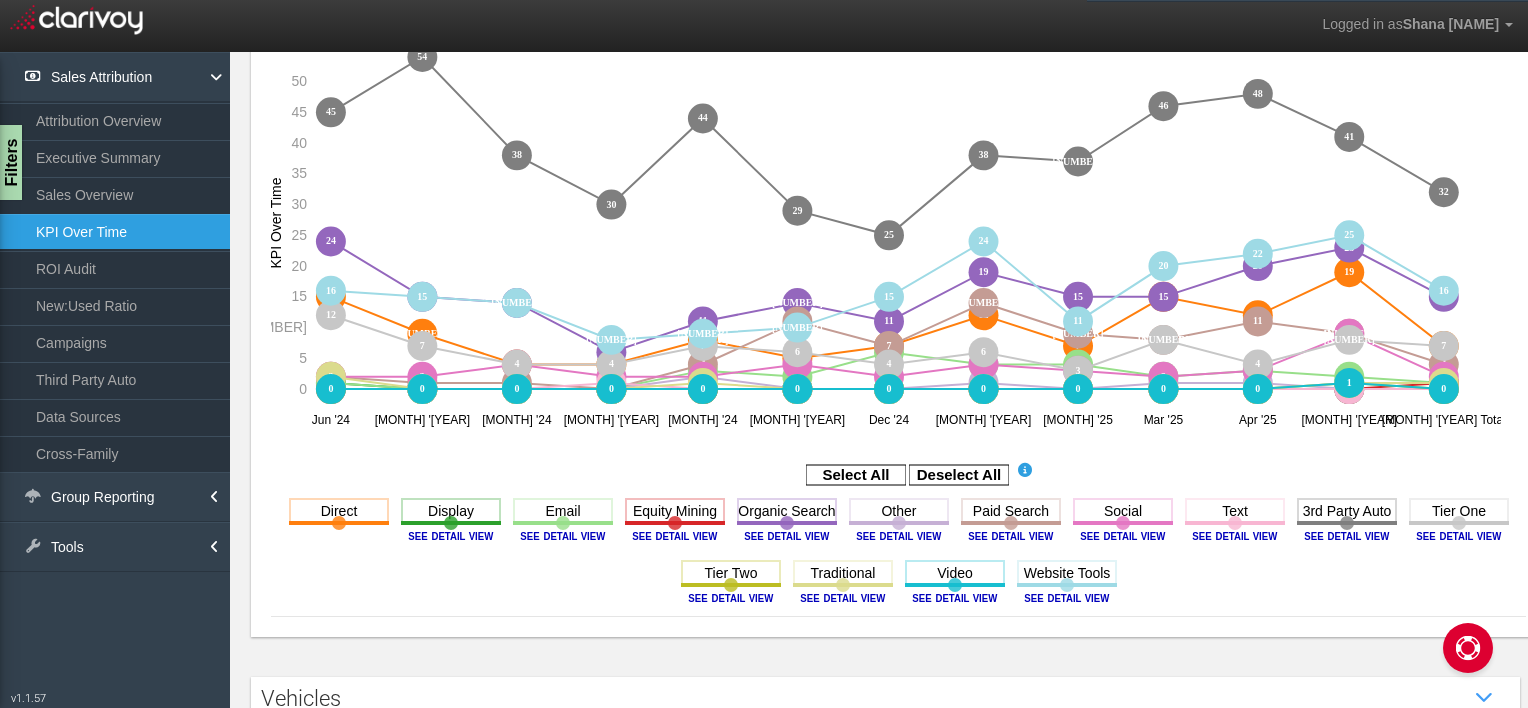click 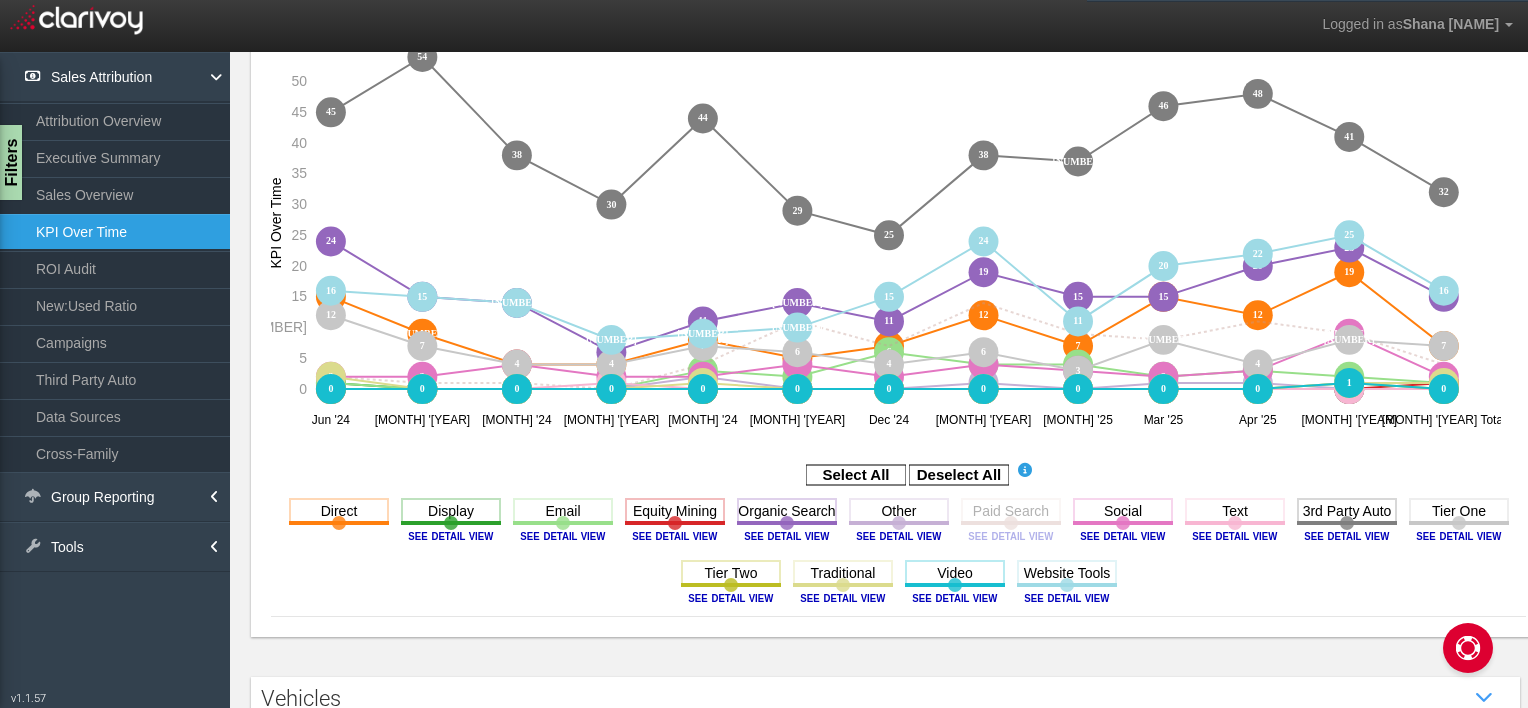 click 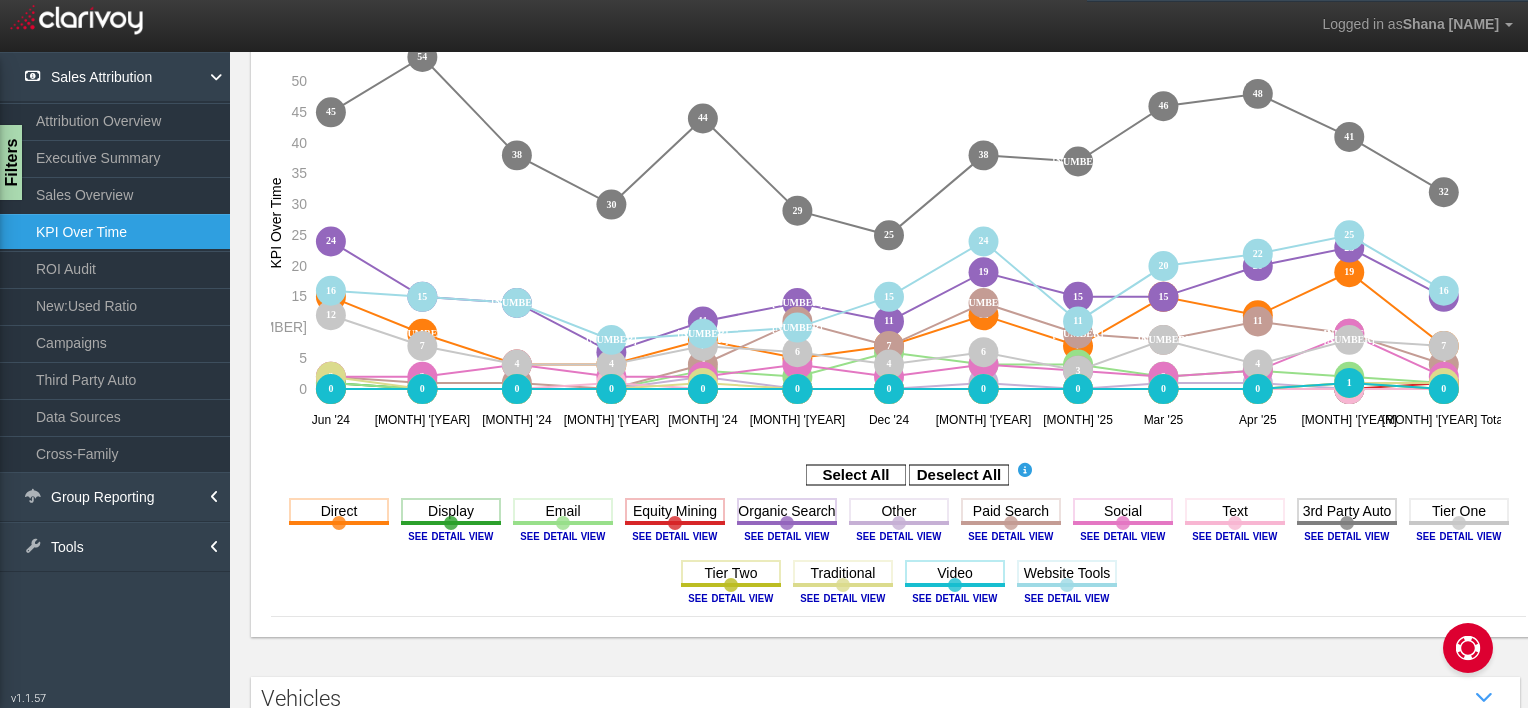 click 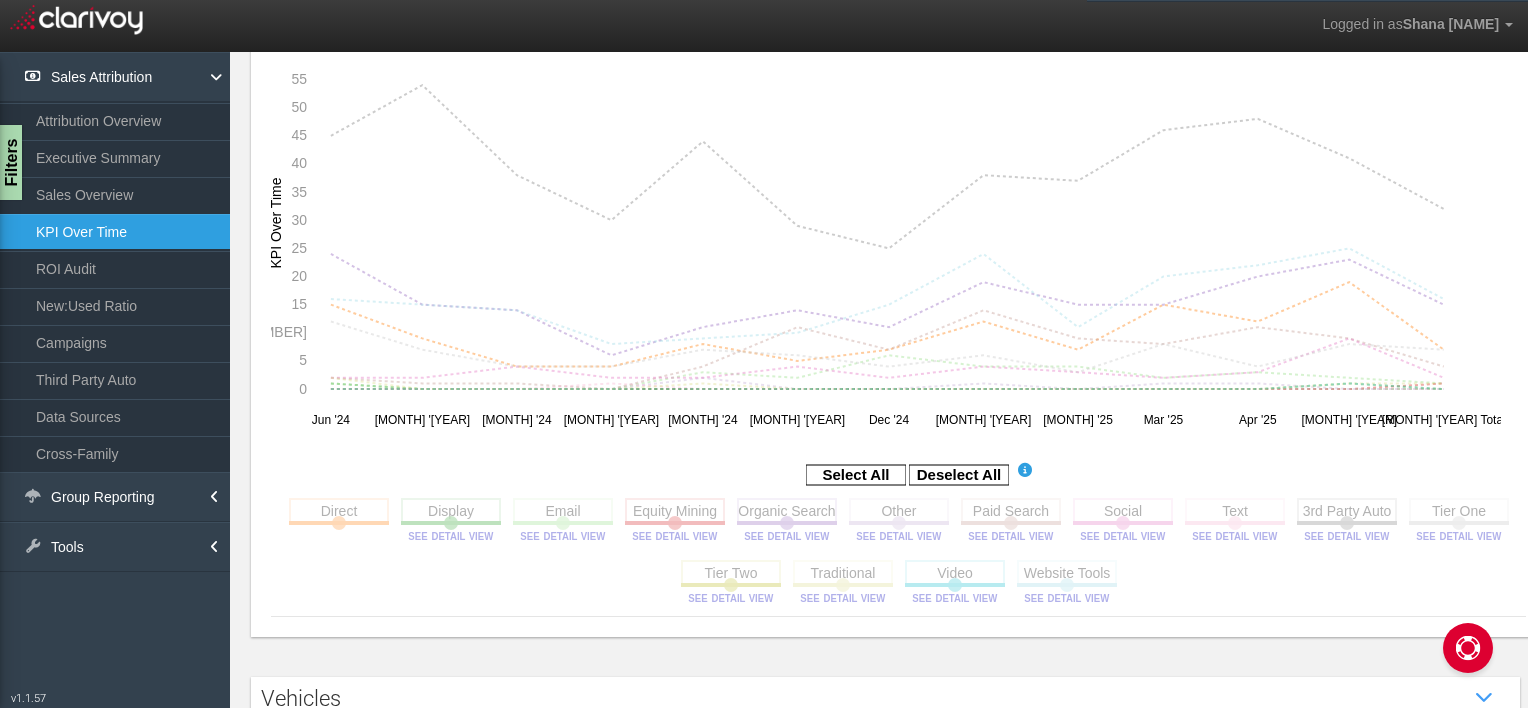 click 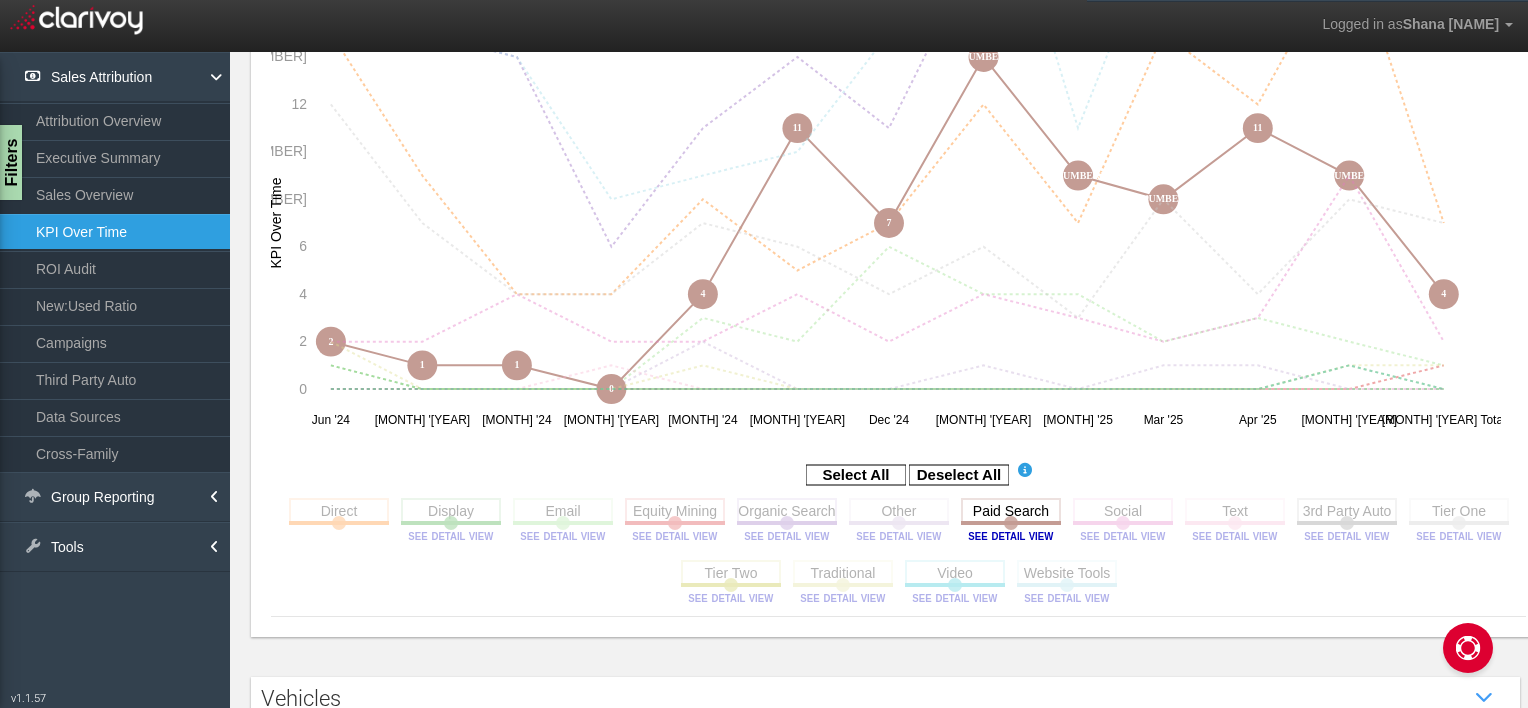 click 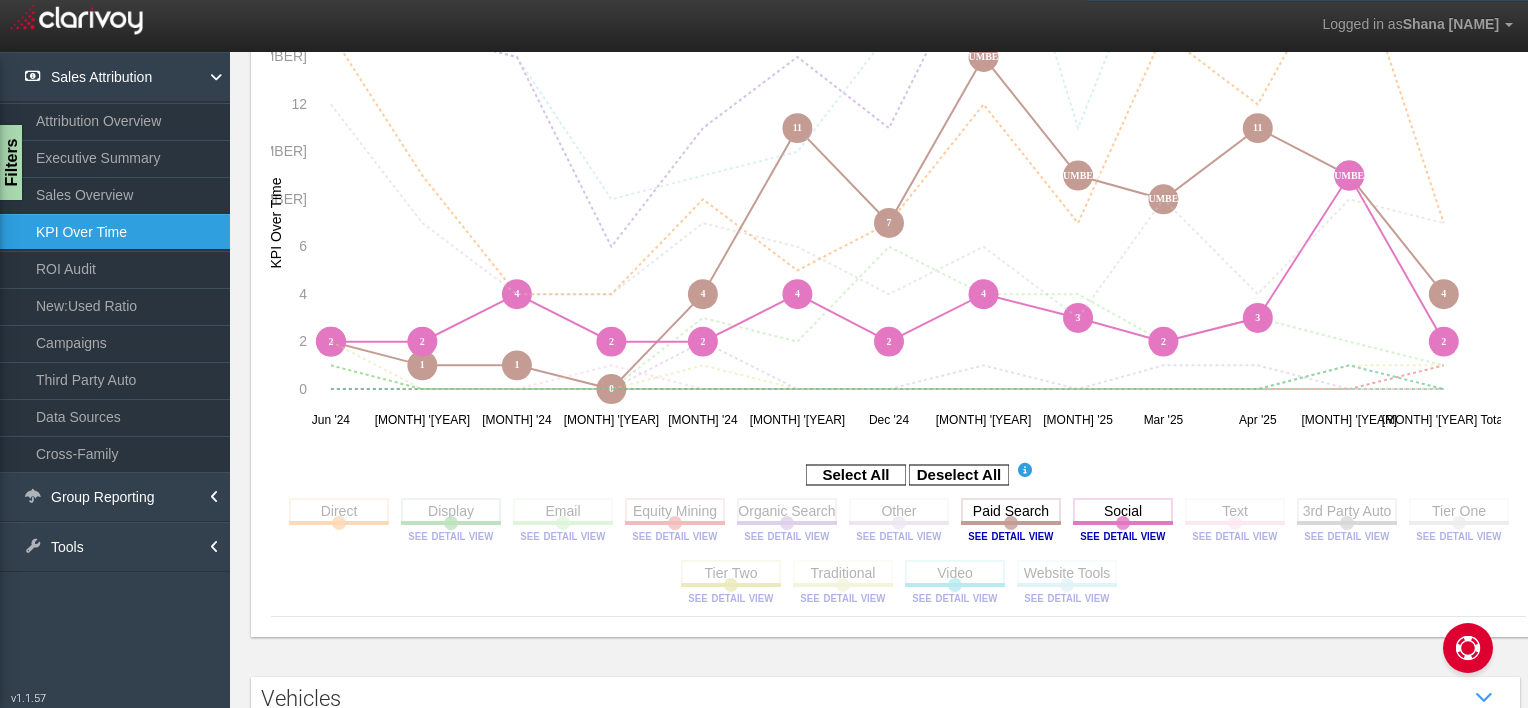 click 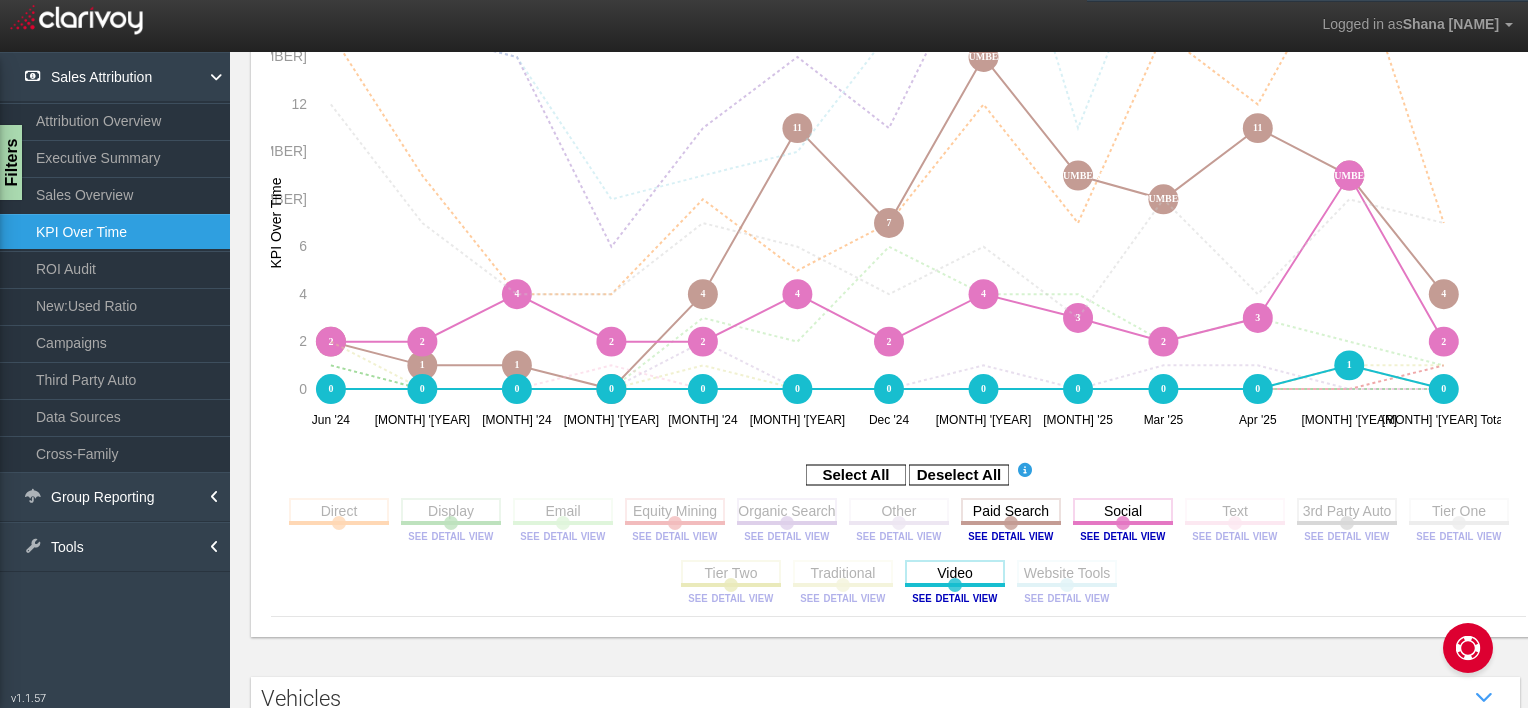 click 